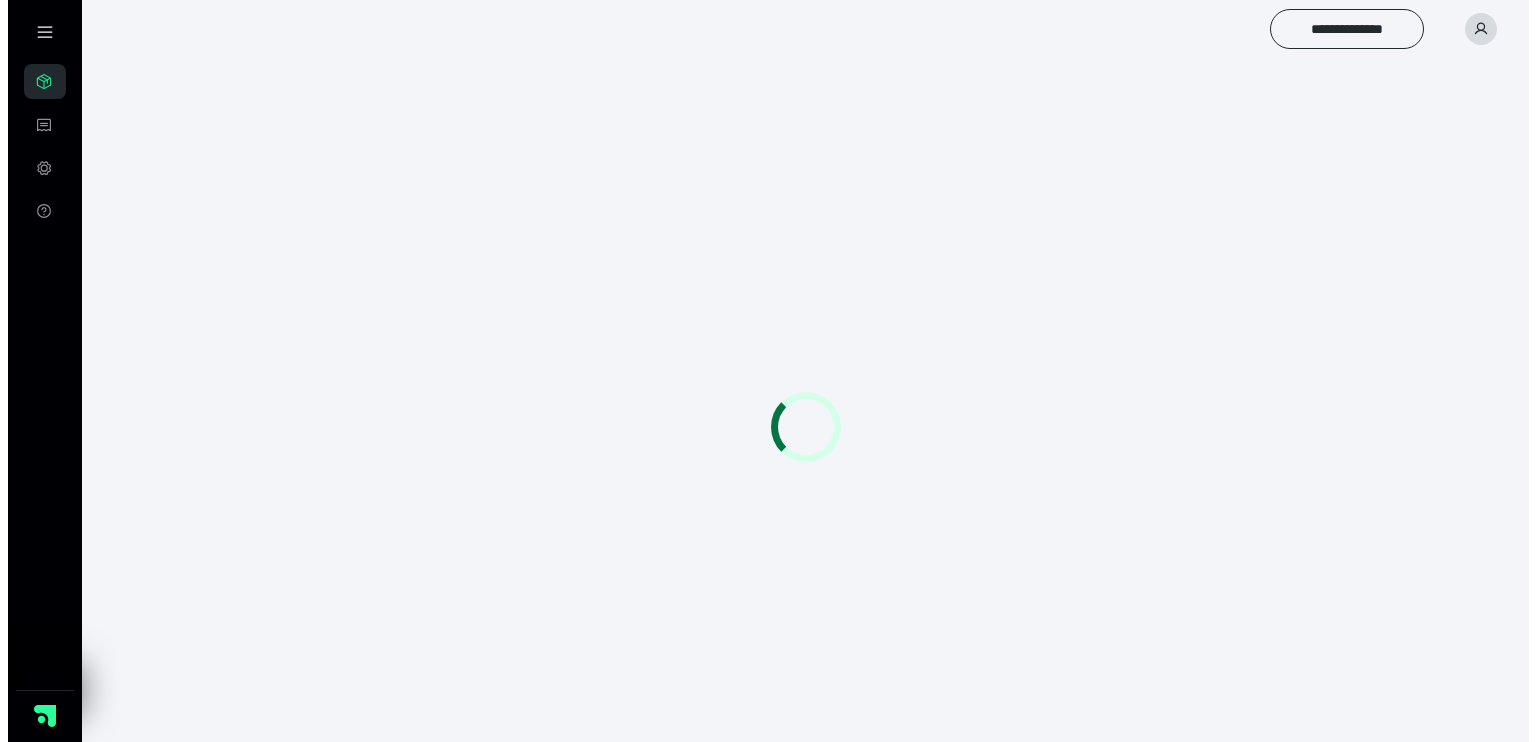 scroll, scrollTop: 0, scrollLeft: 0, axis: both 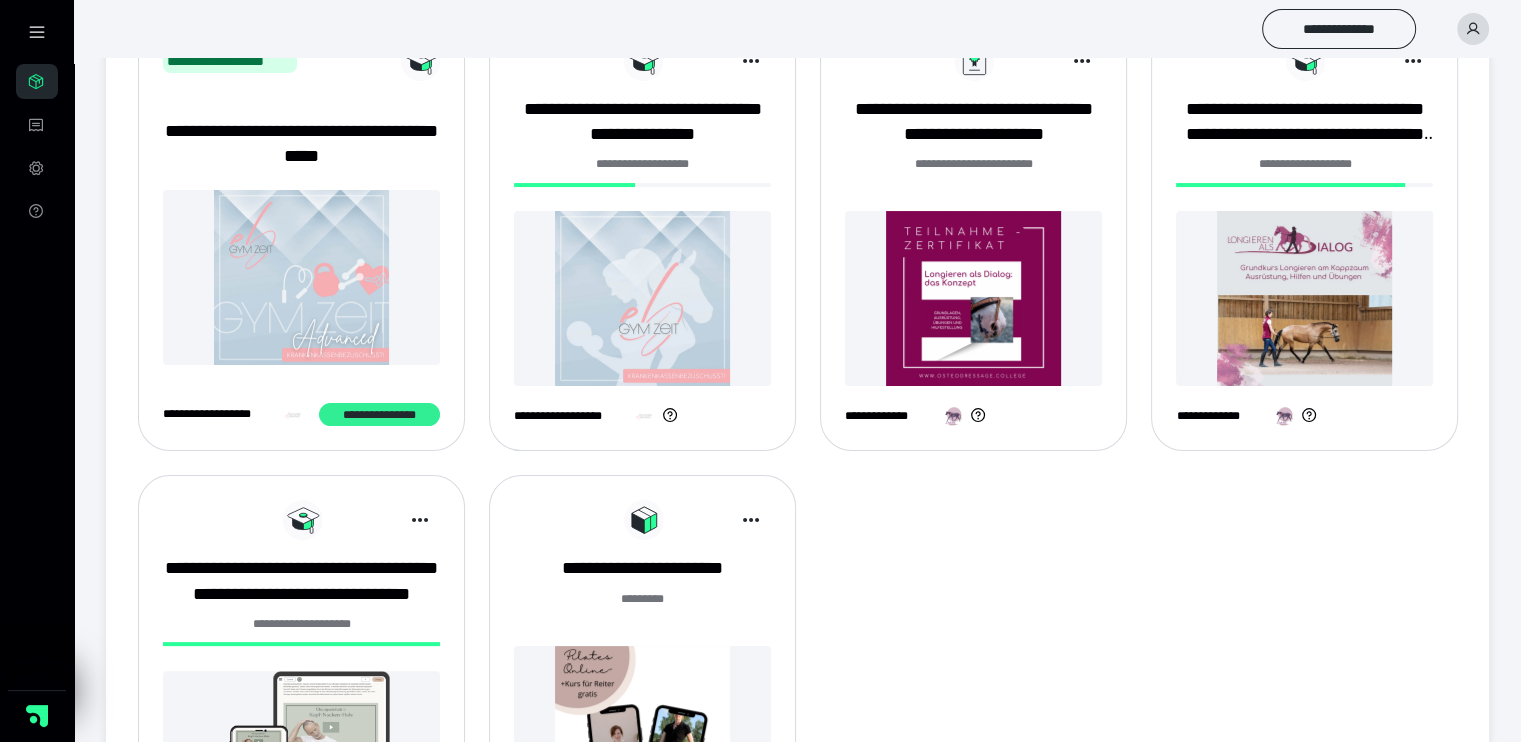 click on "**********" at bounding box center [379, 415] 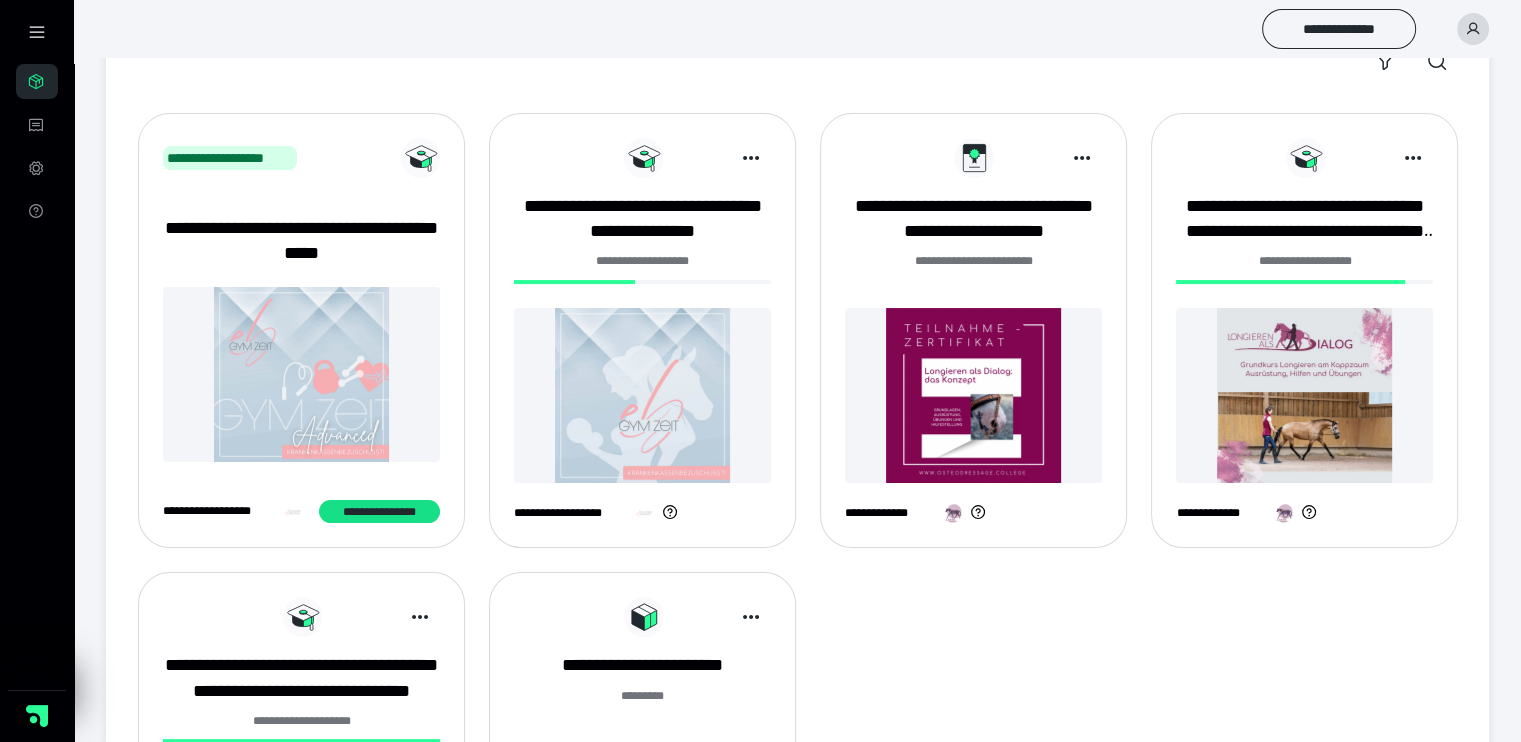 scroll, scrollTop: 0, scrollLeft: 0, axis: both 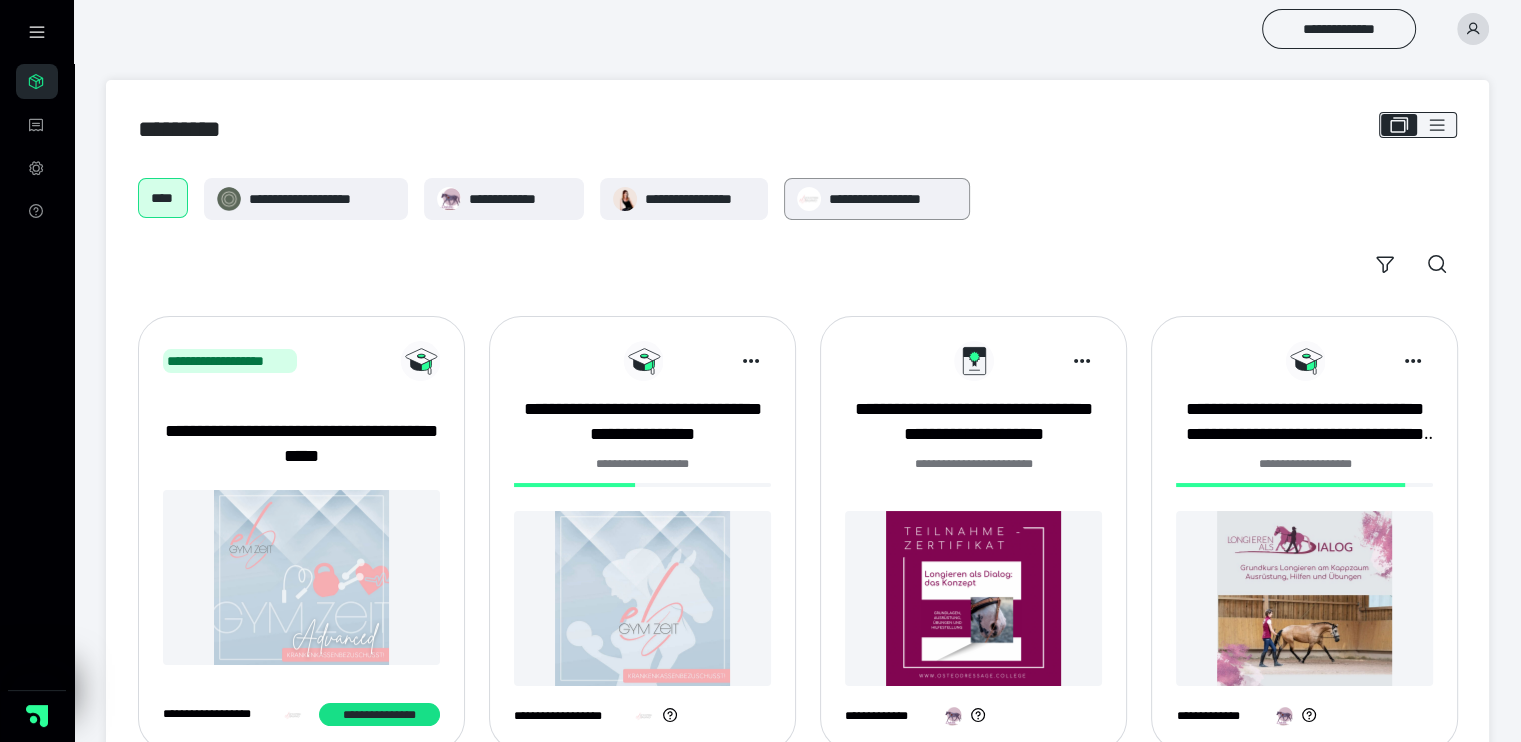 click on "**********" at bounding box center [893, 199] 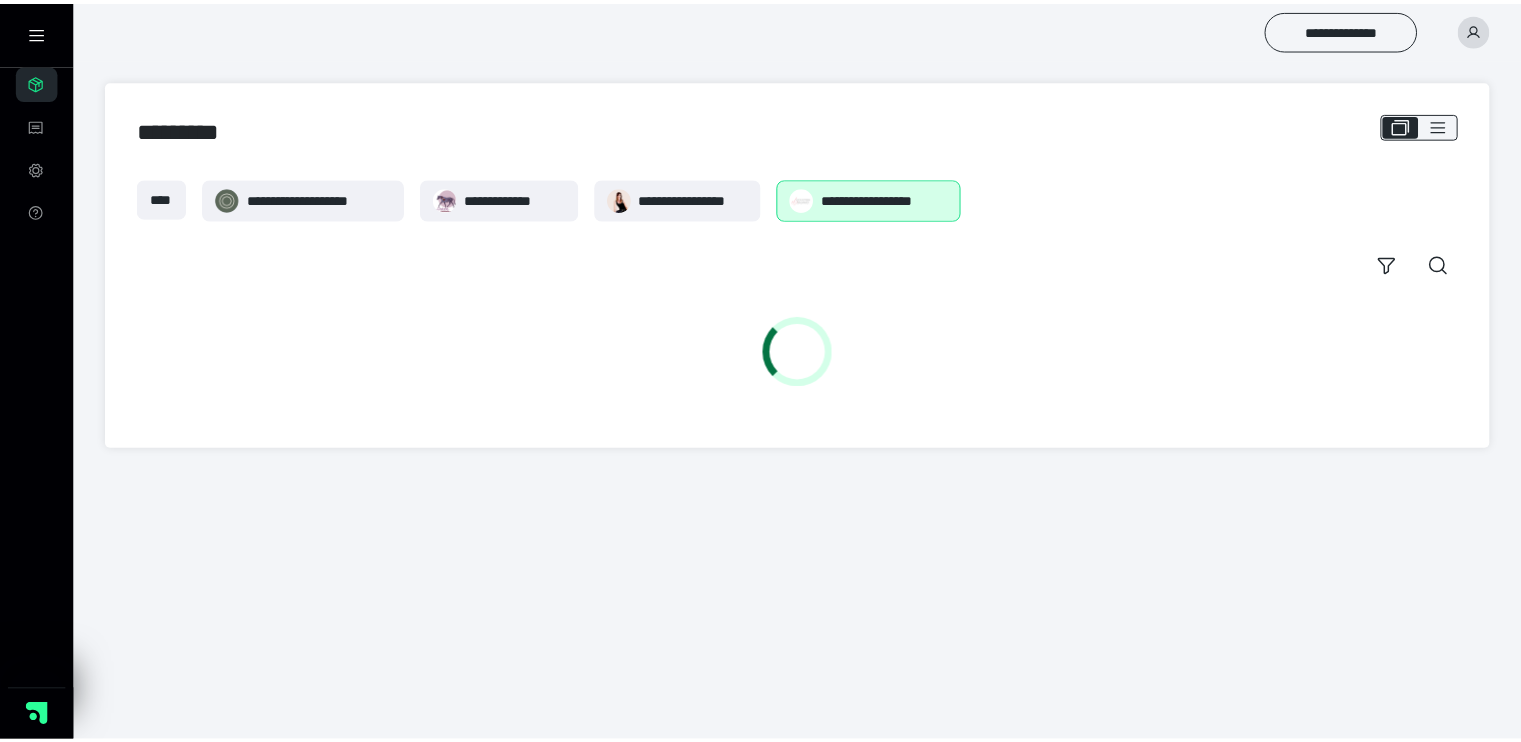 scroll, scrollTop: 0, scrollLeft: 0, axis: both 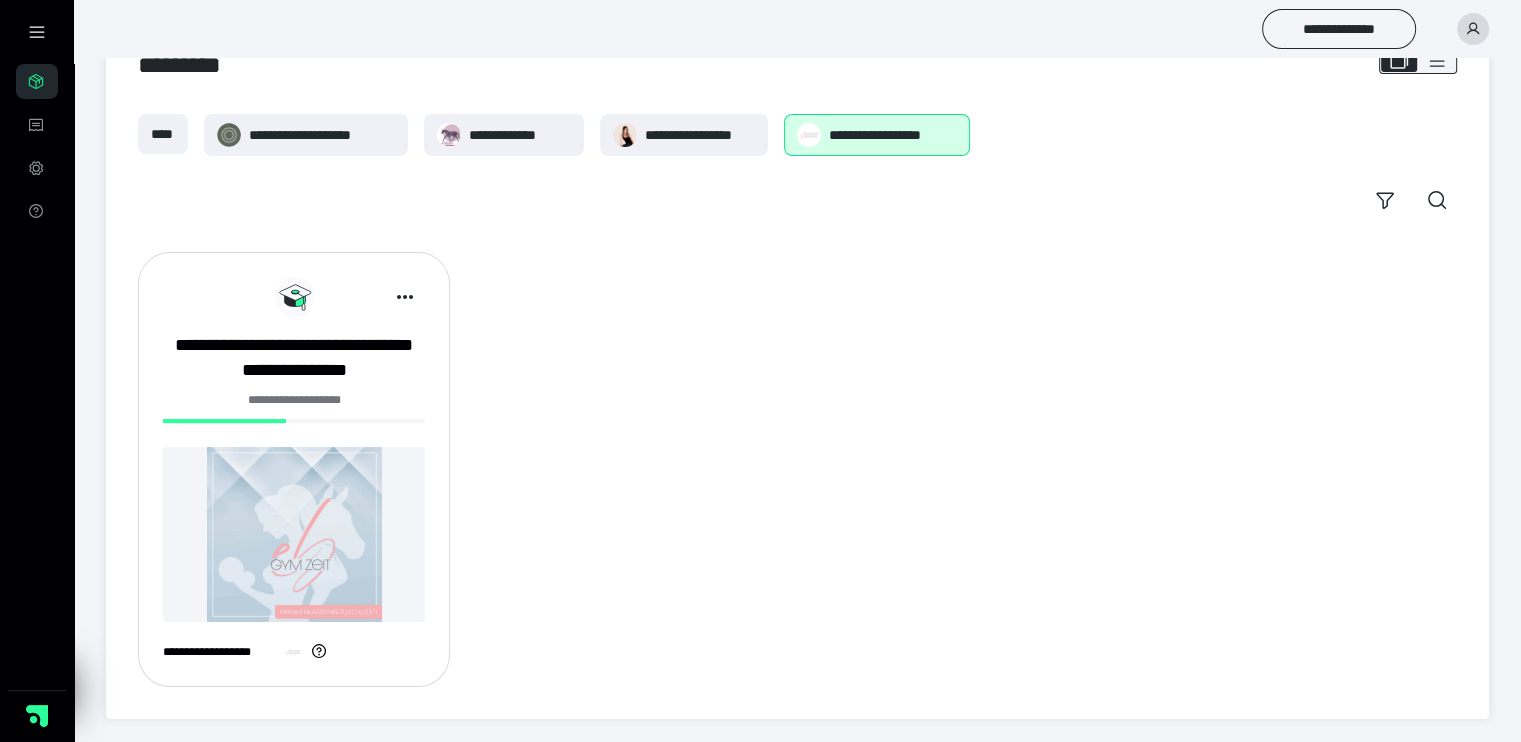 click at bounding box center [294, 534] 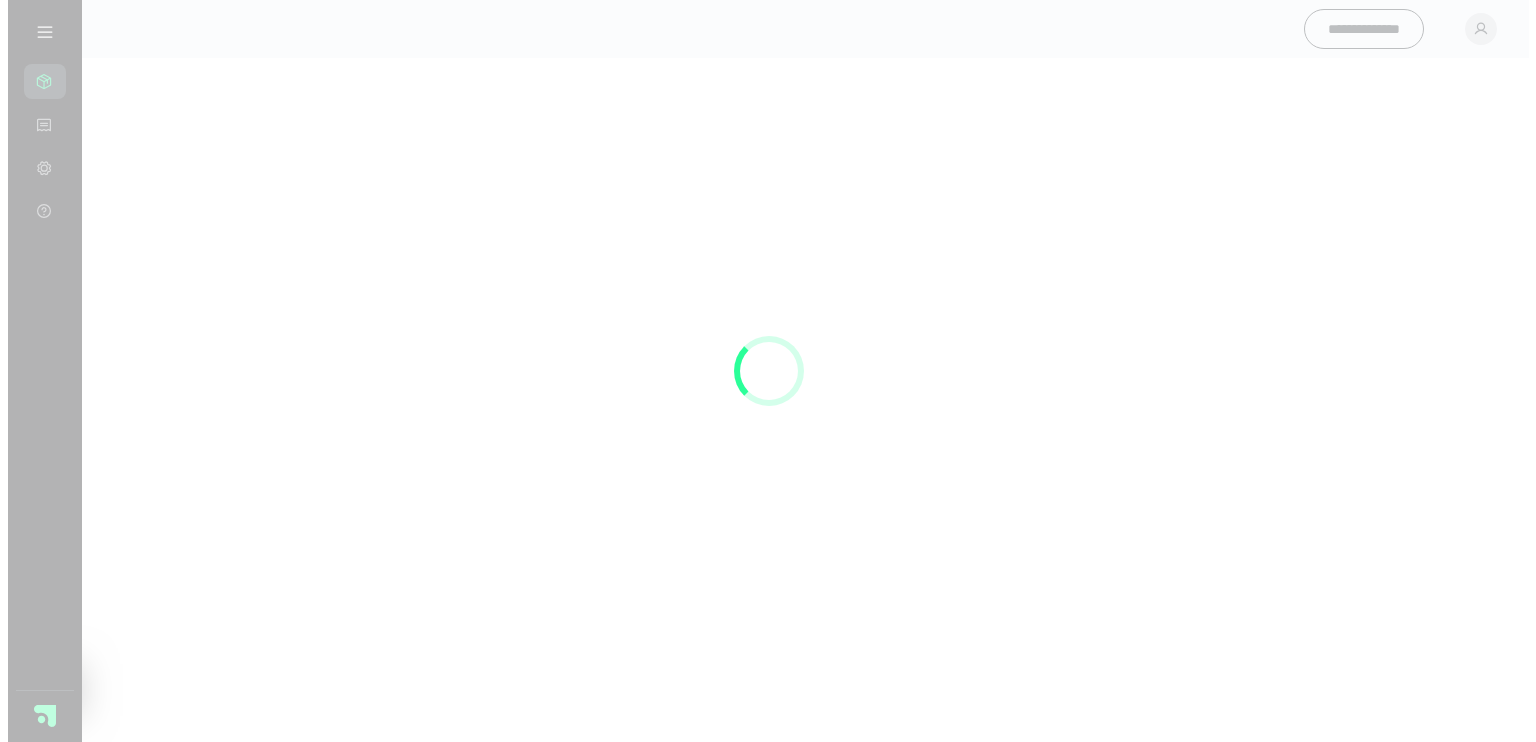 scroll, scrollTop: 0, scrollLeft: 0, axis: both 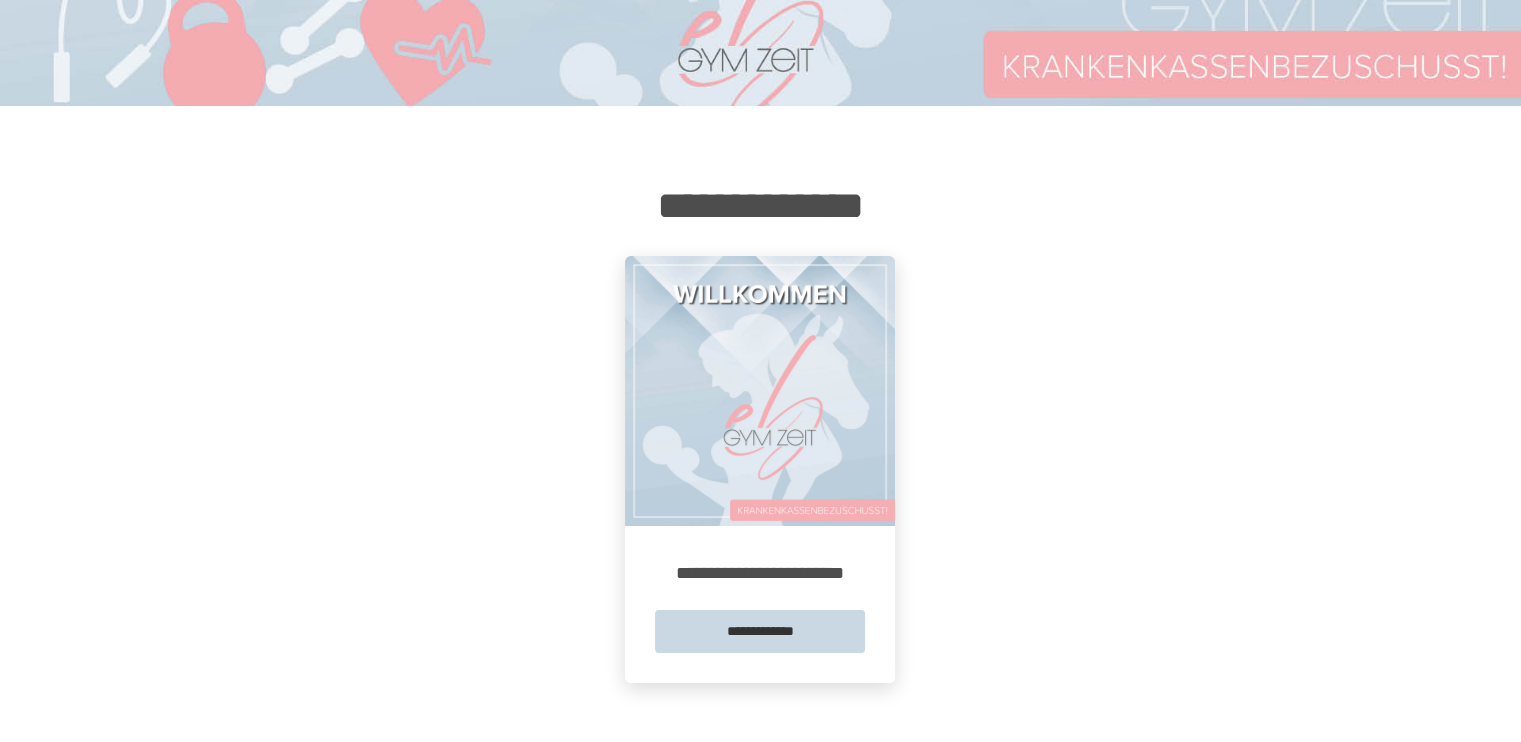 click on "**********" at bounding box center (760, 631) 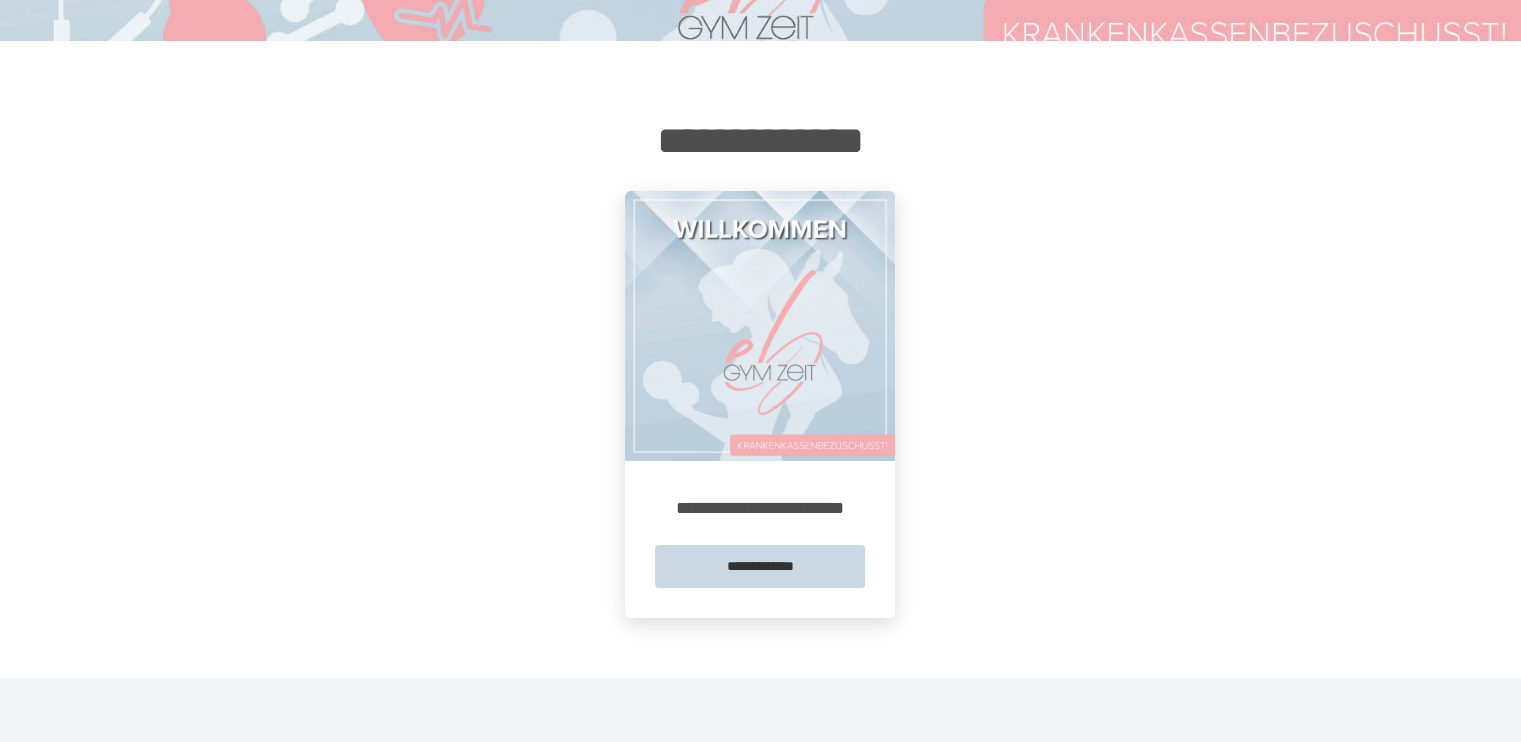 scroll, scrollTop: 0, scrollLeft: 0, axis: both 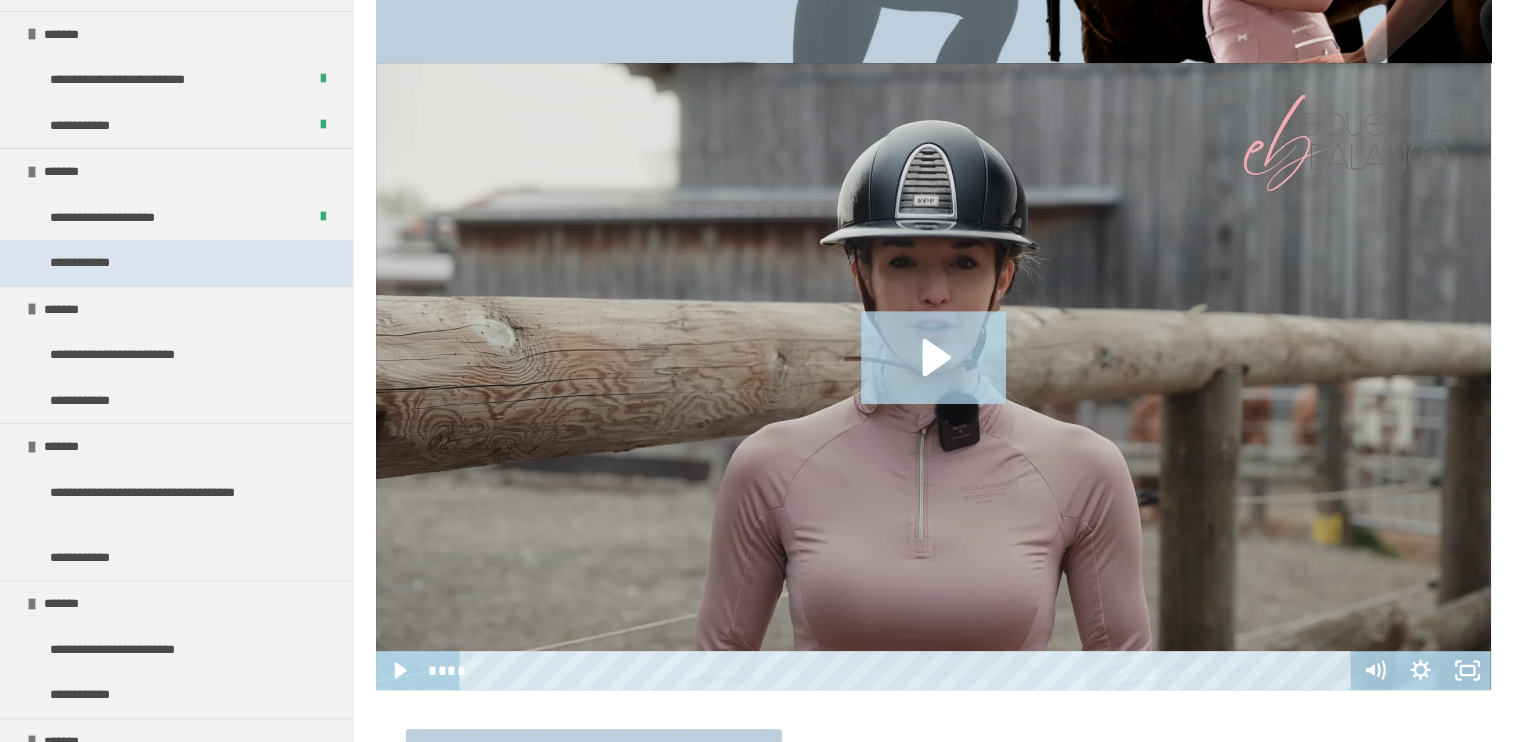 click on "**********" at bounding box center (176, 263) 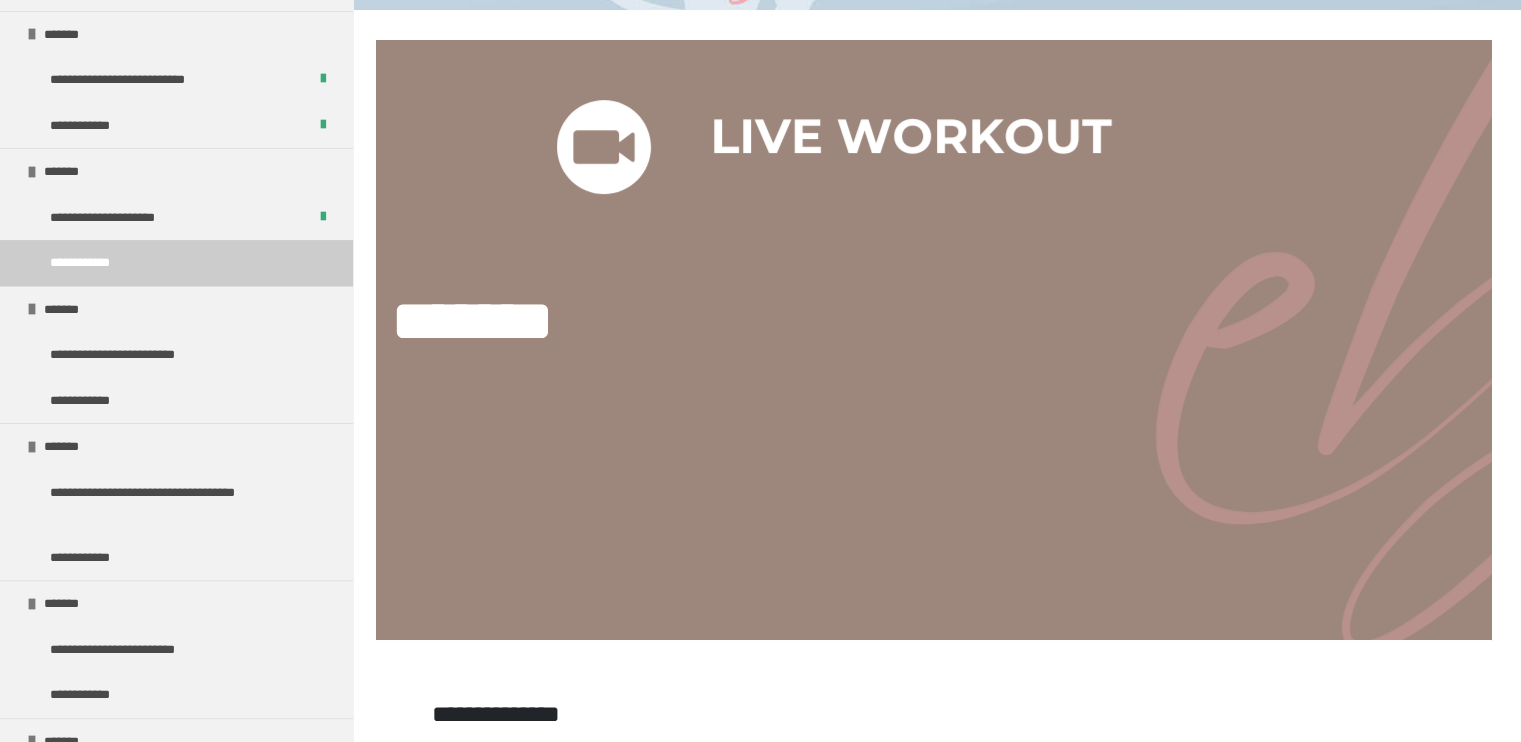 scroll, scrollTop: 83, scrollLeft: 0, axis: vertical 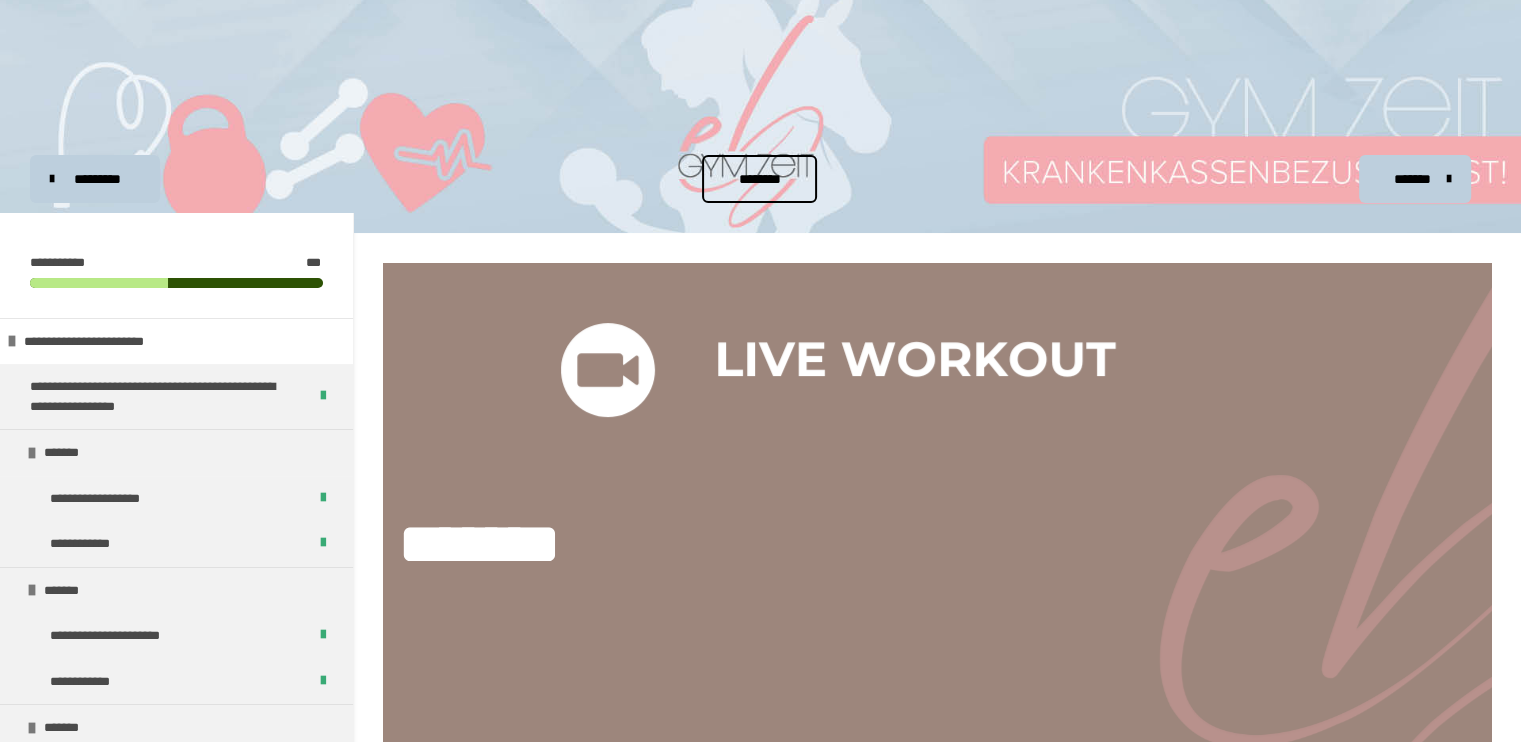 click on "********" at bounding box center (759, 179) 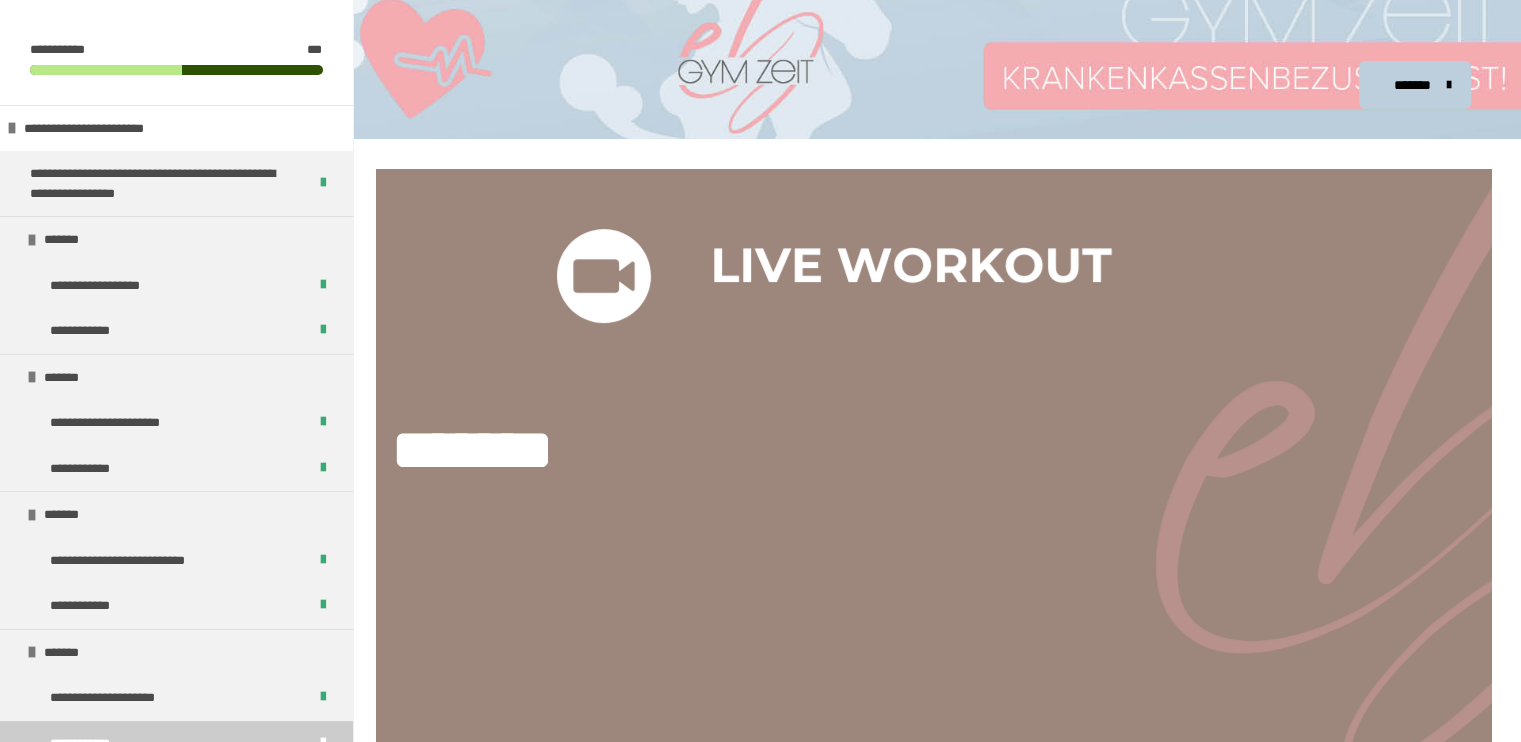 scroll, scrollTop: 400, scrollLeft: 0, axis: vertical 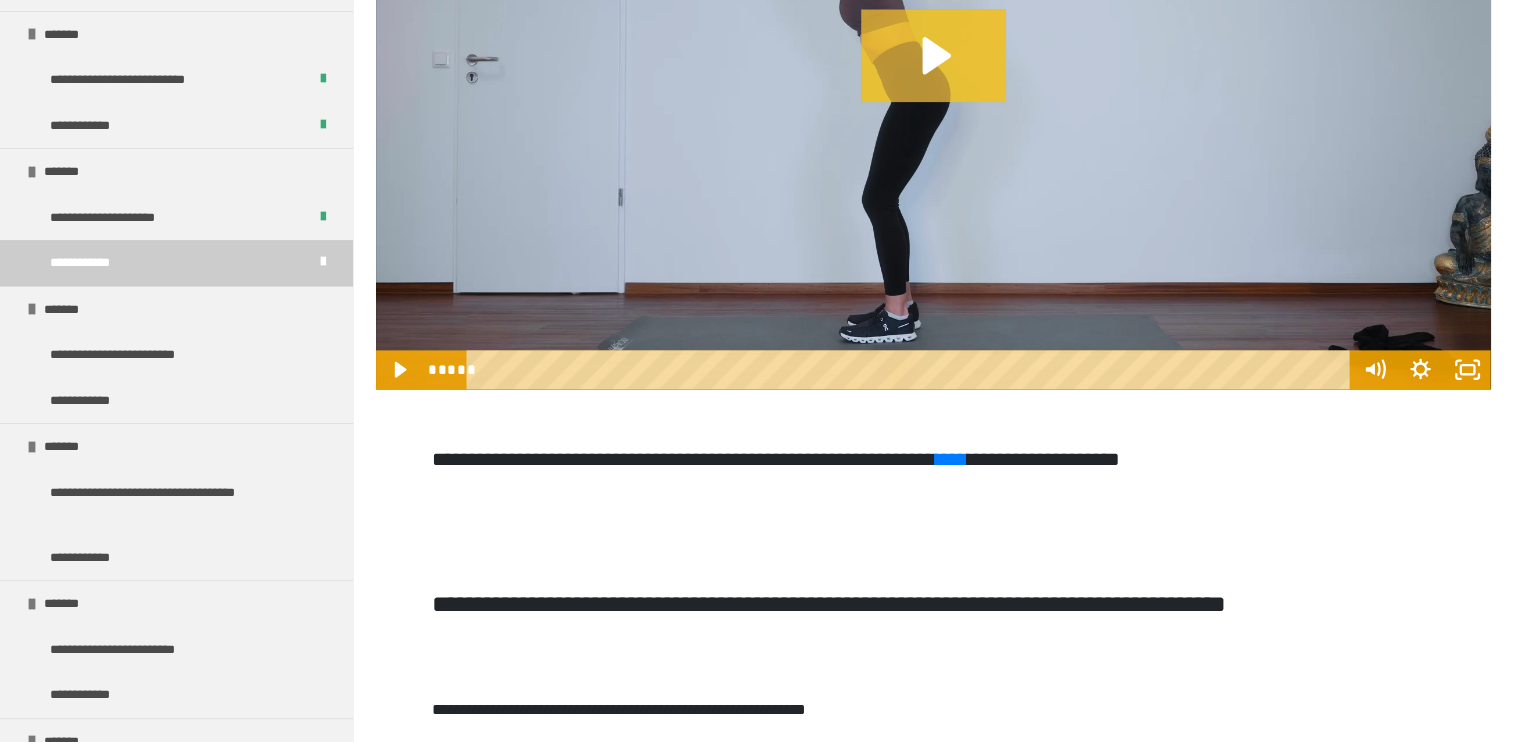 click 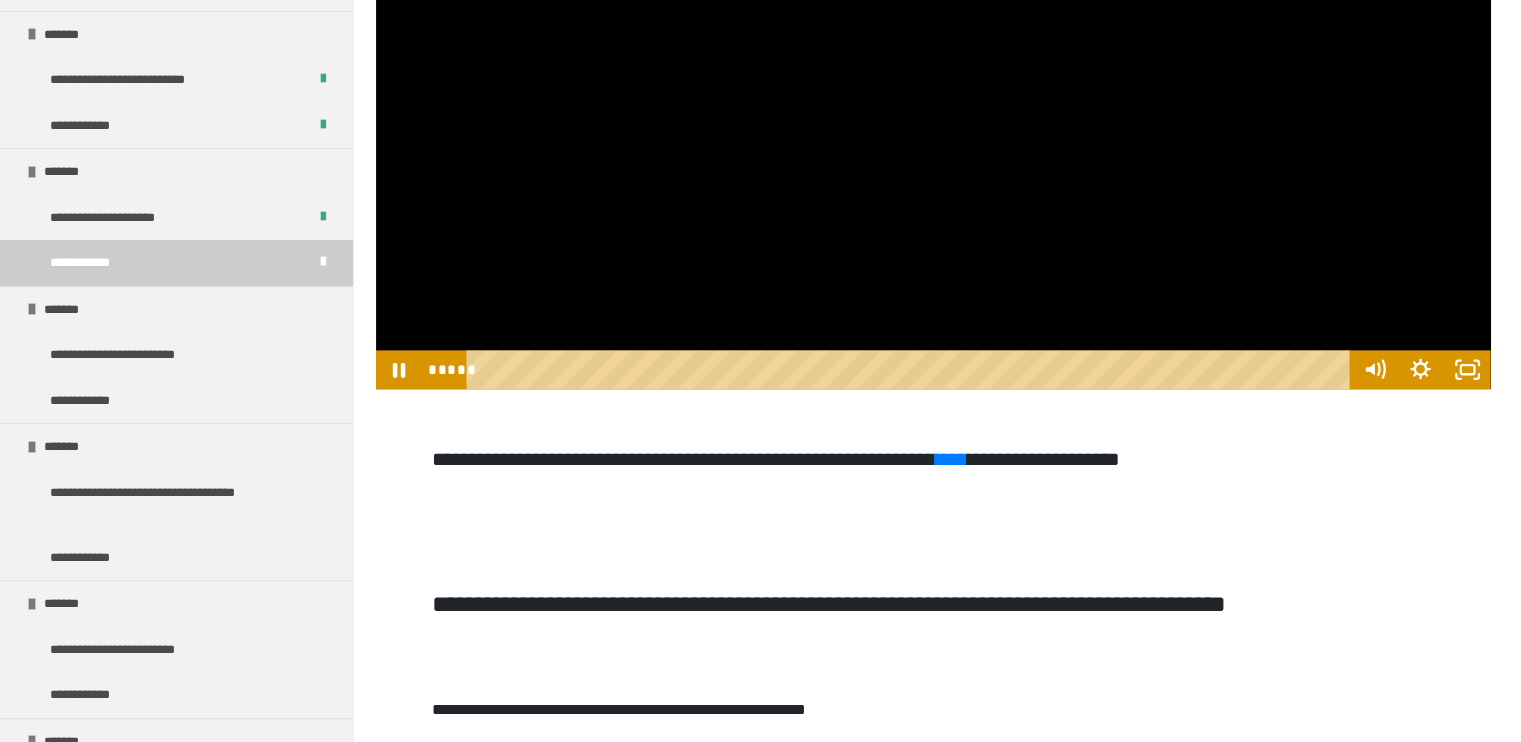 drag, startPoint x: 488, startPoint y: 363, endPoint x: 1144, endPoint y: 435, distance: 659.9394 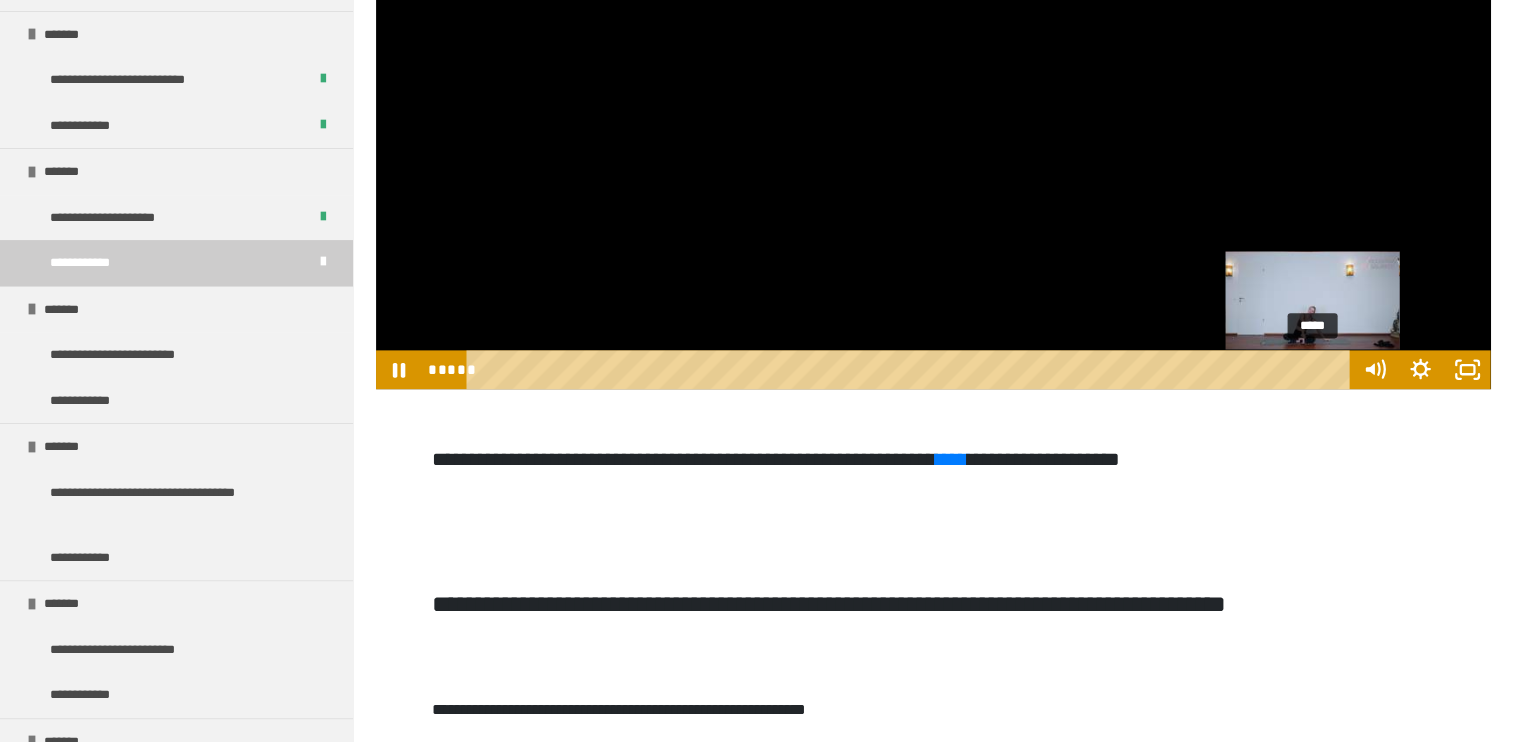 click on "*****" at bounding box center (912, 369) 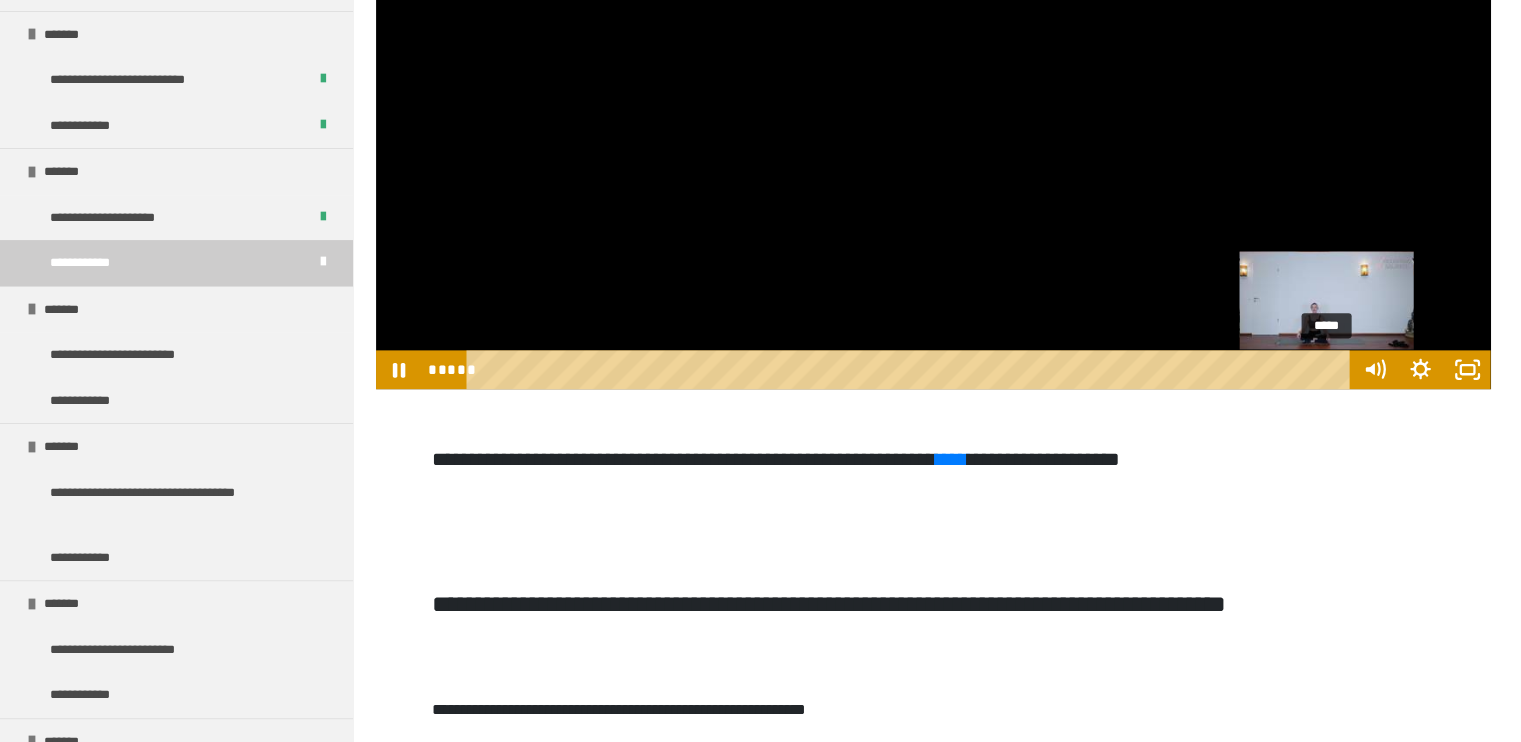 click on "*****" at bounding box center (912, 369) 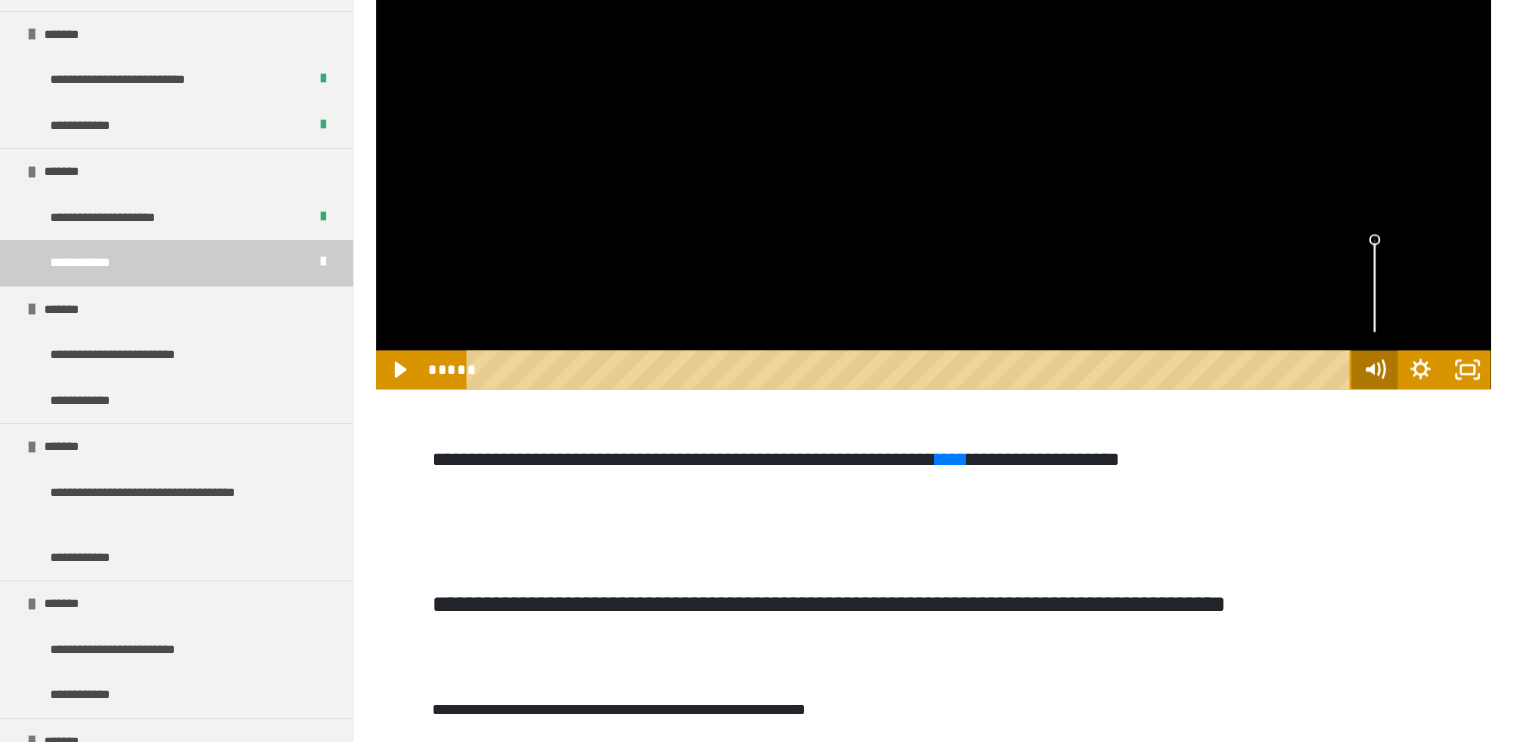drag, startPoint x: 1323, startPoint y: 367, endPoint x: 1358, endPoint y: 368, distance: 35.014282 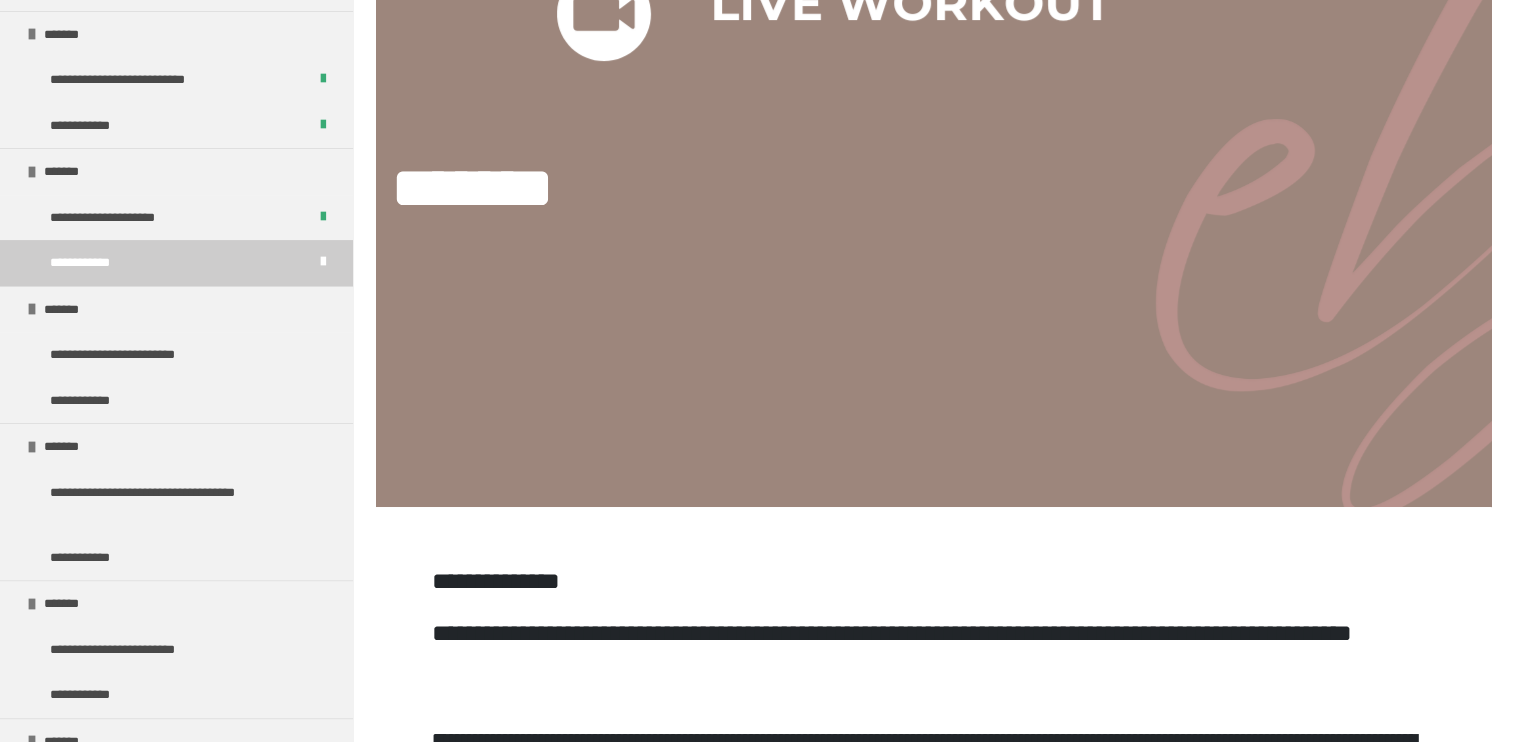 scroll, scrollTop: 0, scrollLeft: 0, axis: both 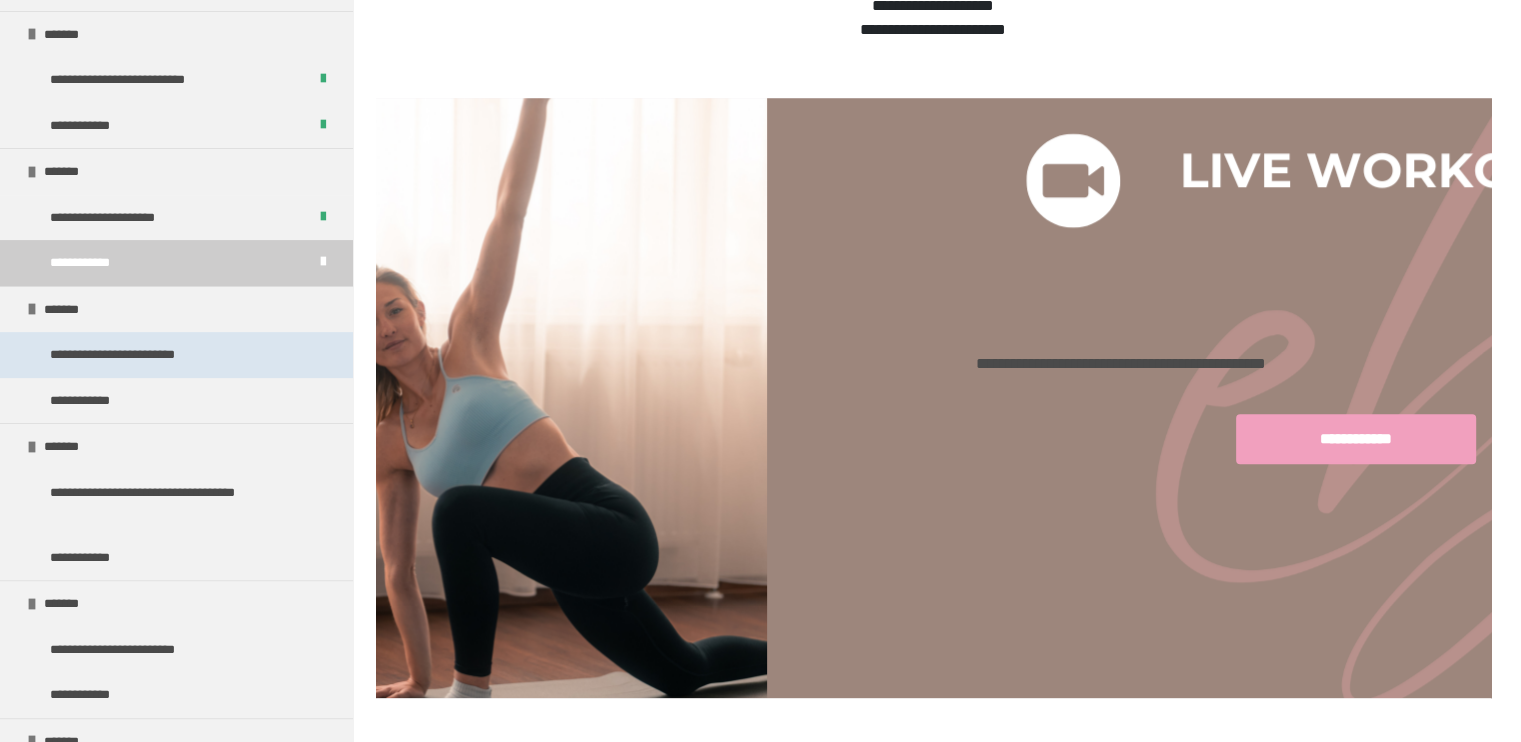 click on "**********" at bounding box center [144, 355] 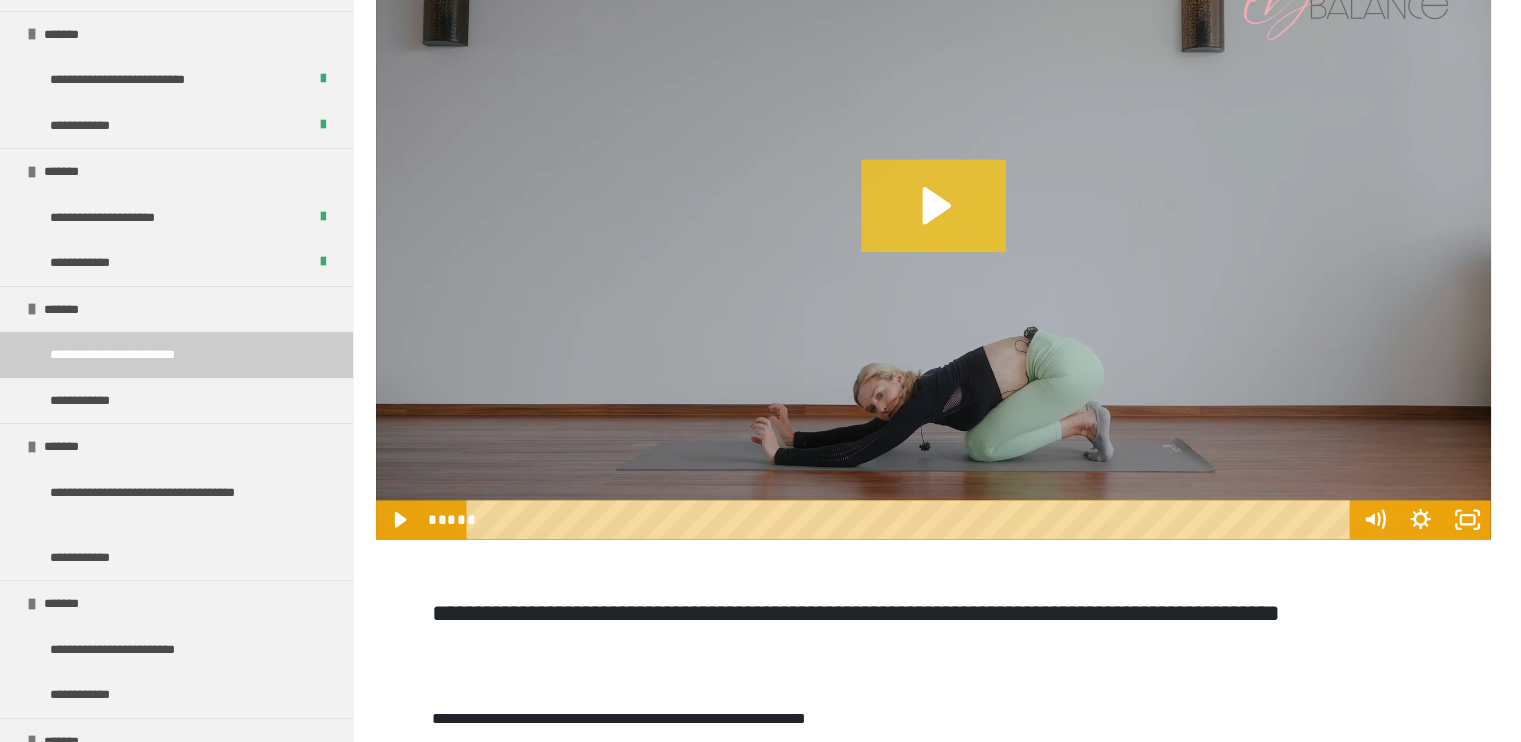 scroll, scrollTop: 2823, scrollLeft: 0, axis: vertical 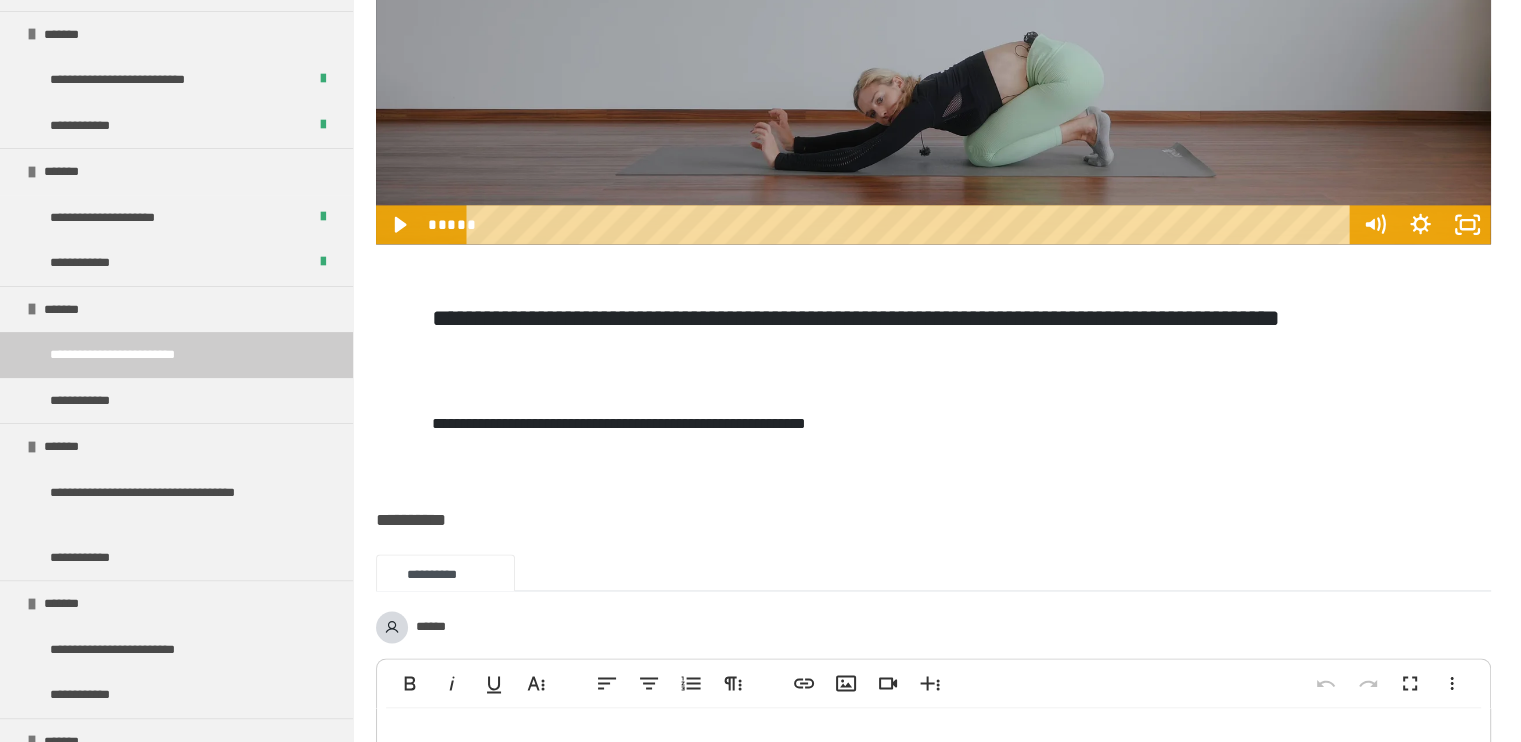 click 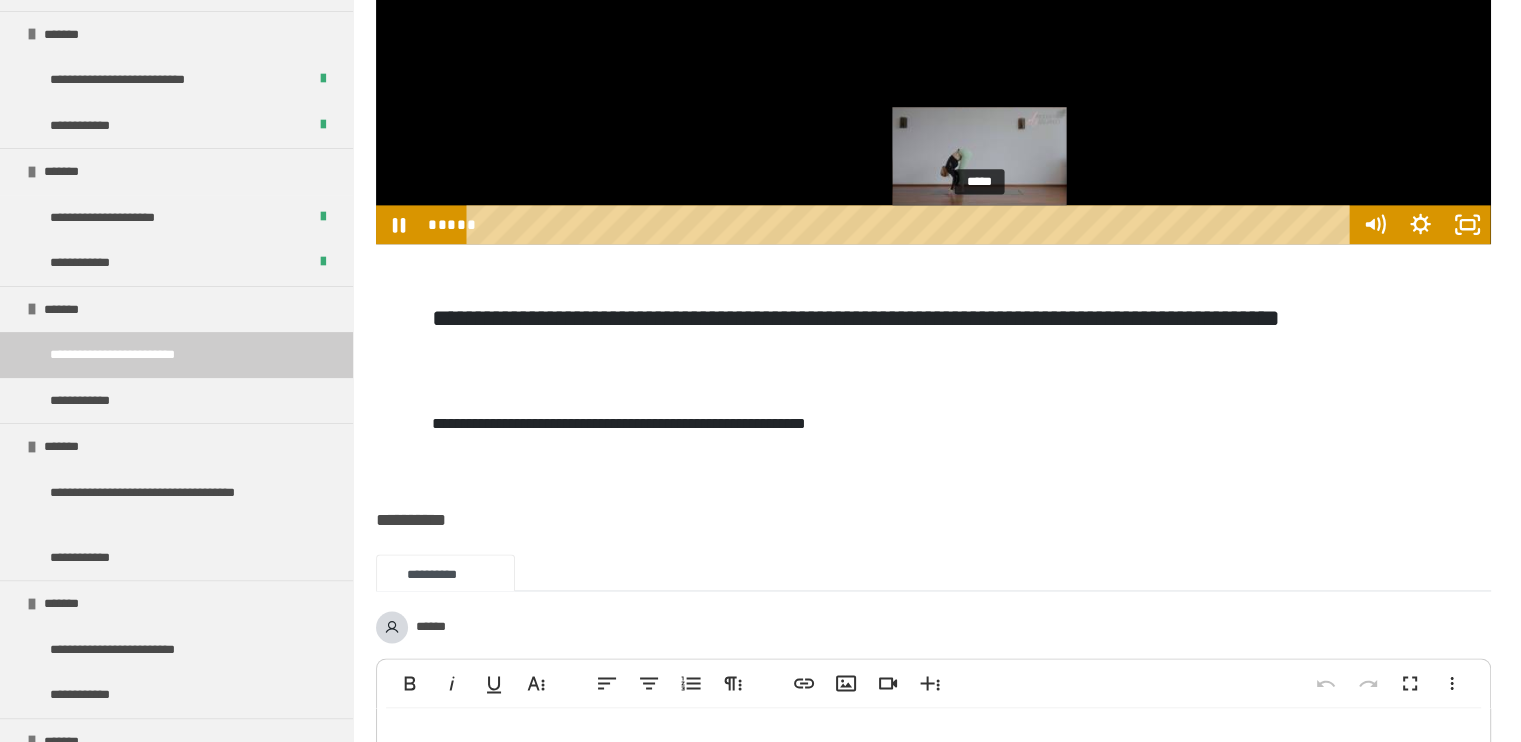 click on "*****" at bounding box center [912, 224] 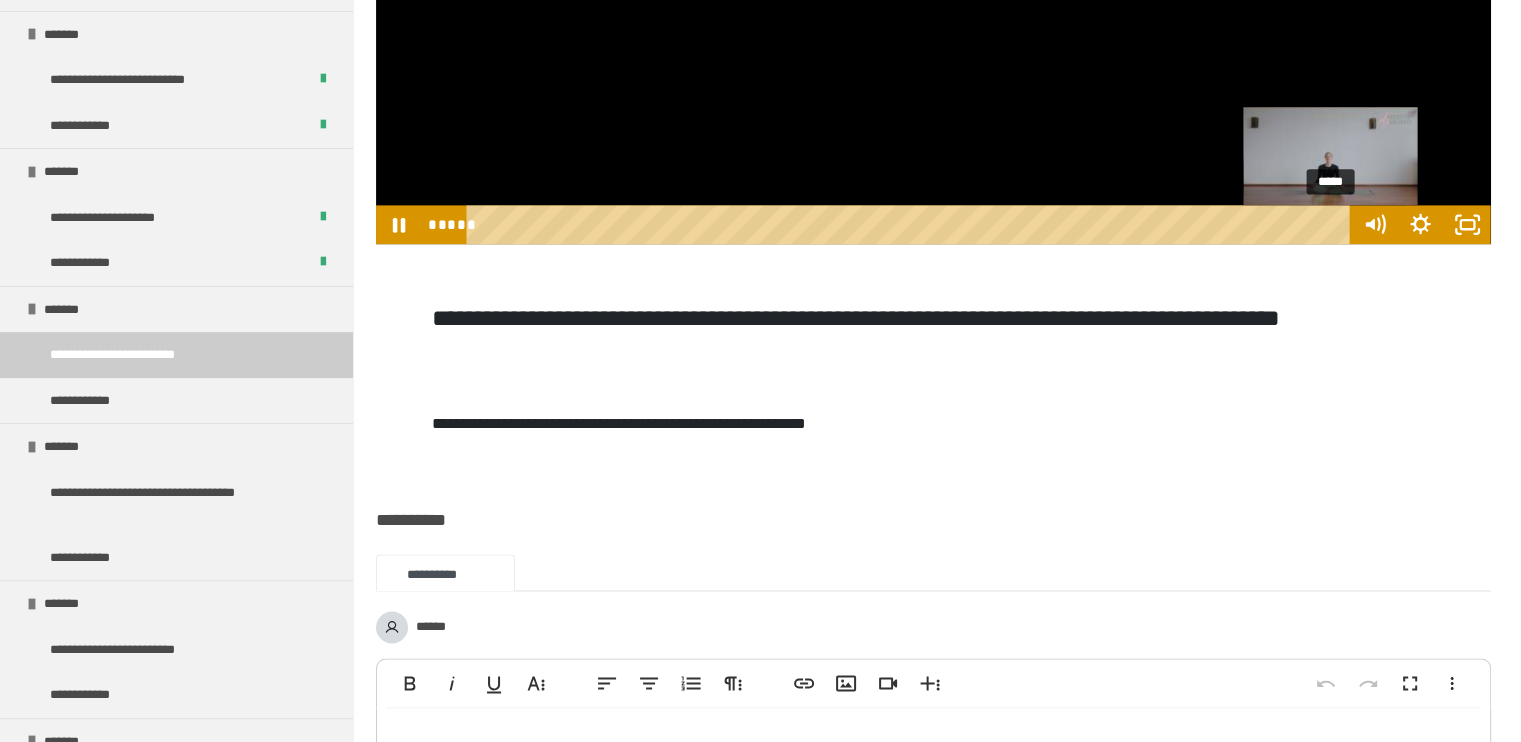 click on "*****" at bounding box center (912, 224) 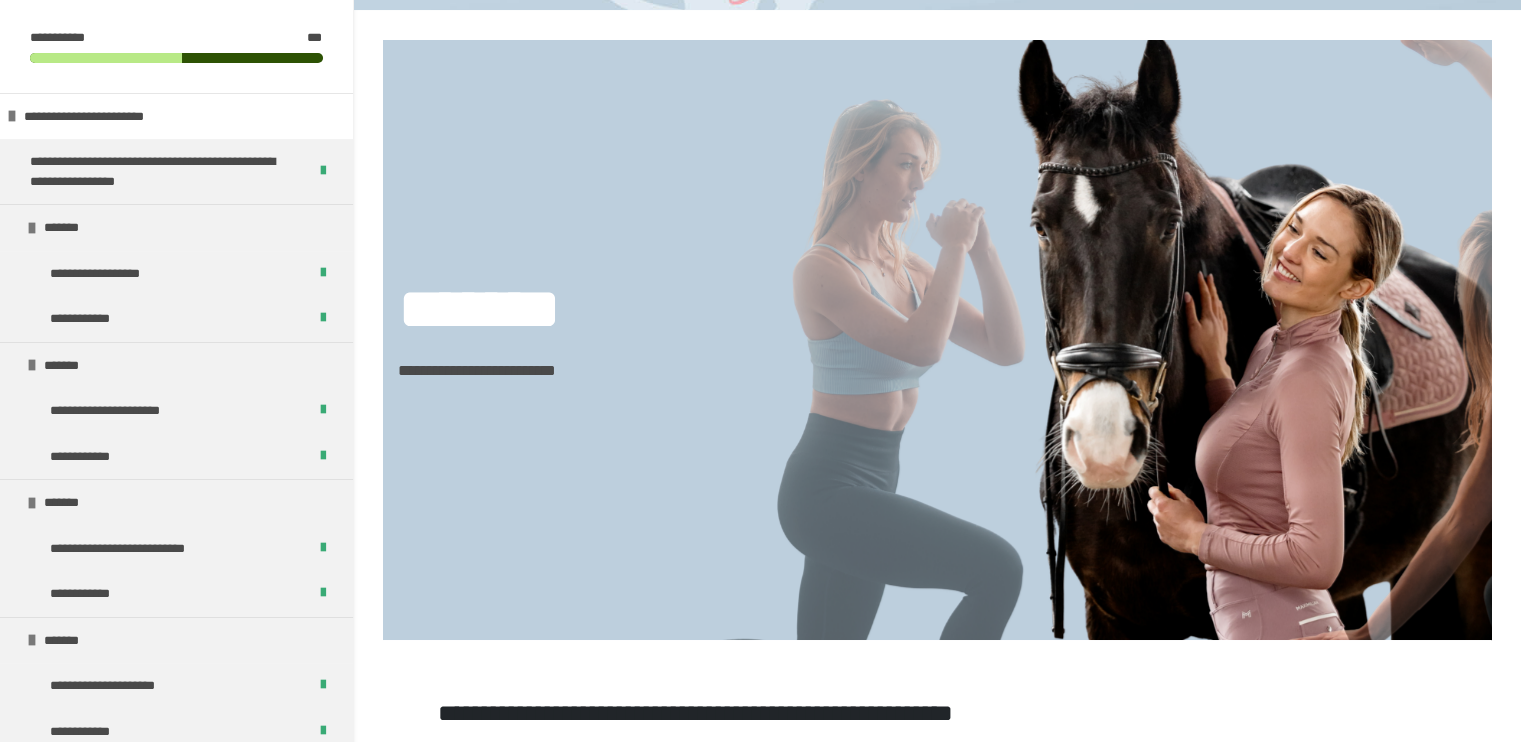 scroll, scrollTop: 0, scrollLeft: 0, axis: both 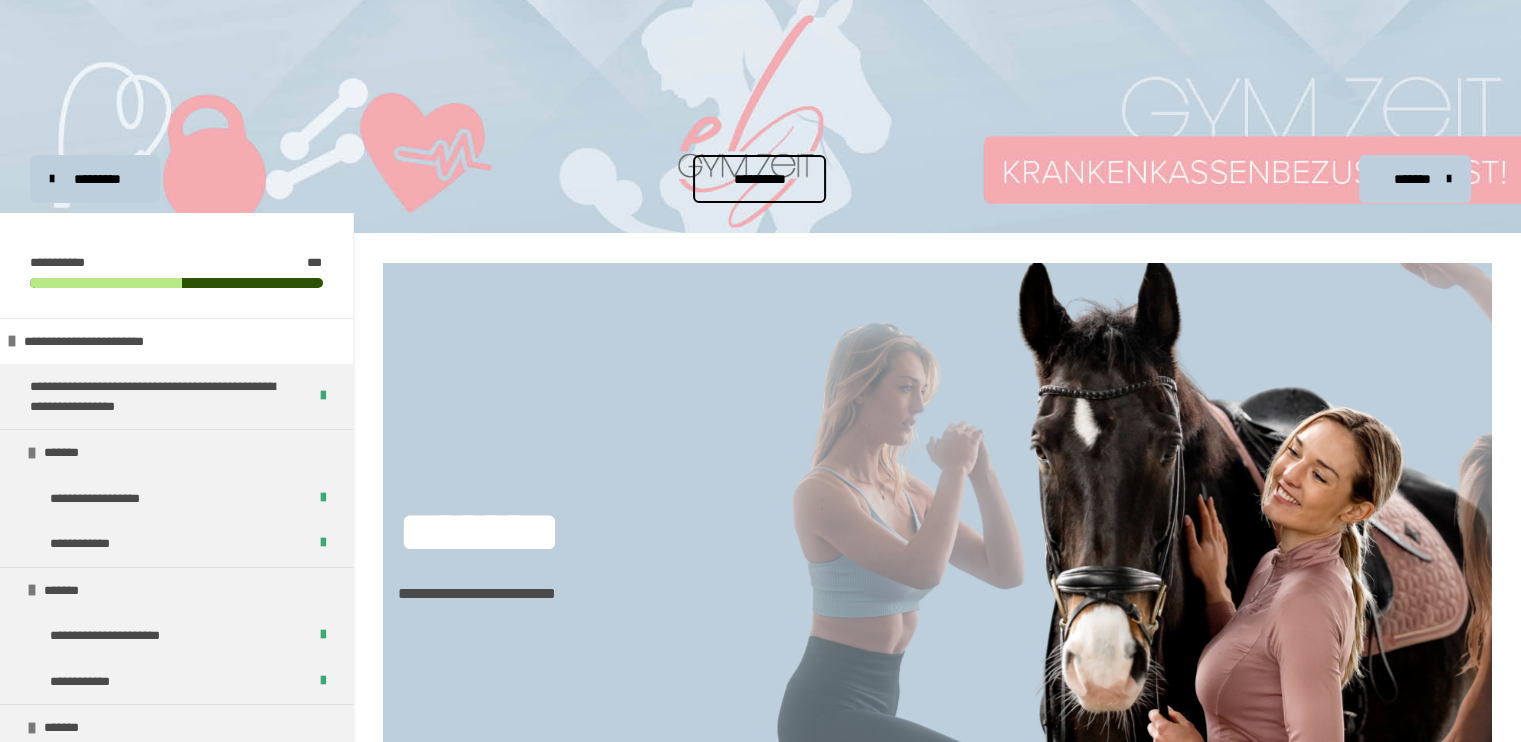 click on "**********" at bounding box center [759, 179] 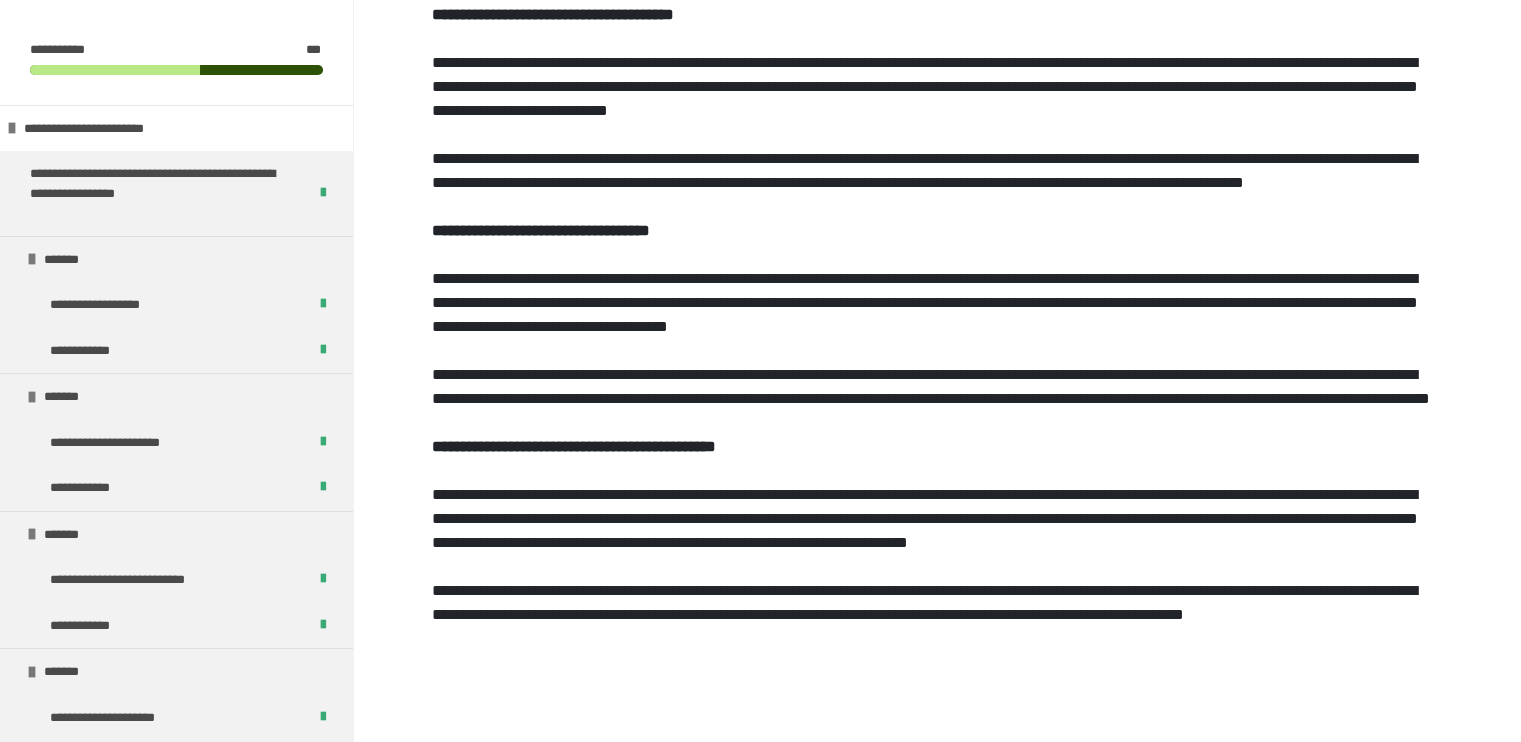 scroll, scrollTop: 1500, scrollLeft: 0, axis: vertical 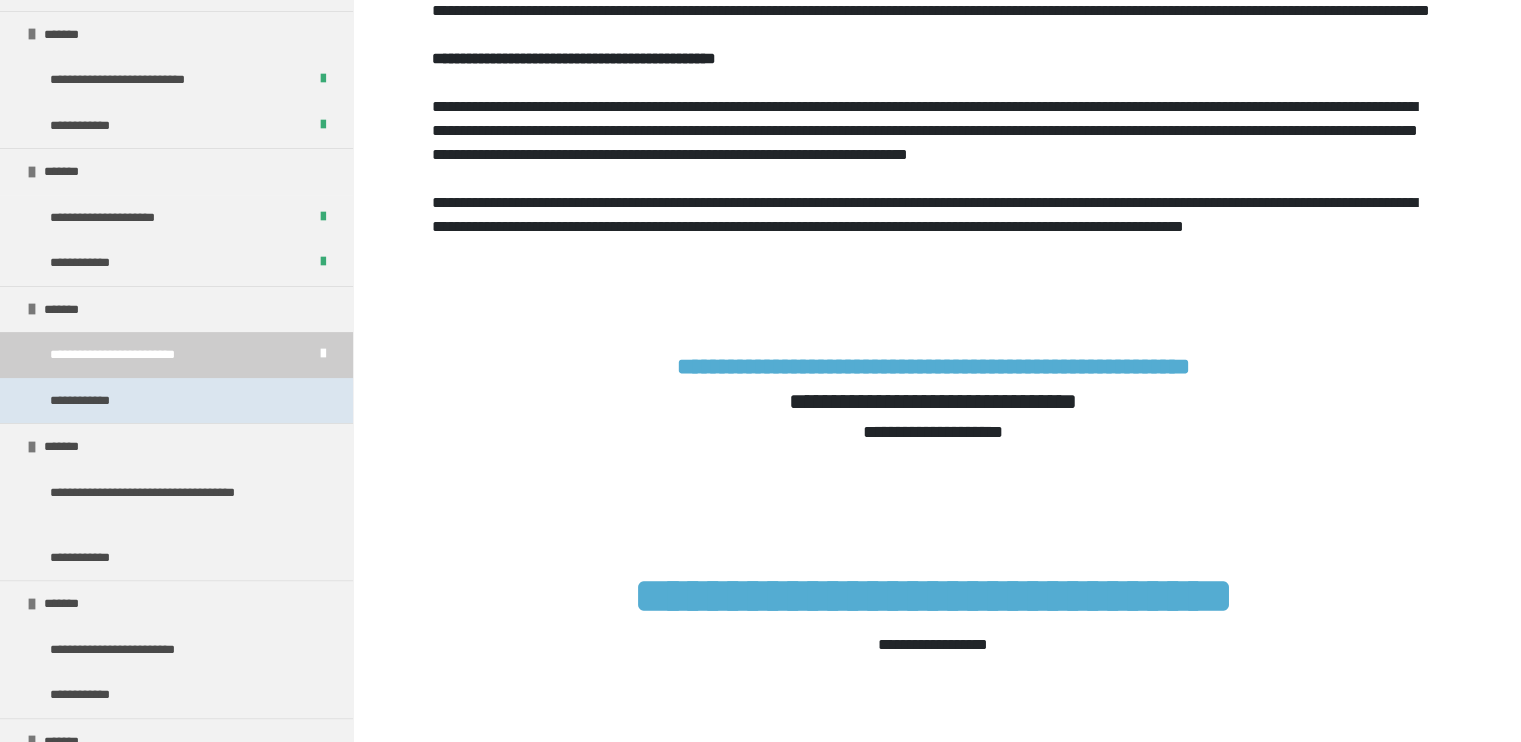 click on "**********" at bounding box center [176, 401] 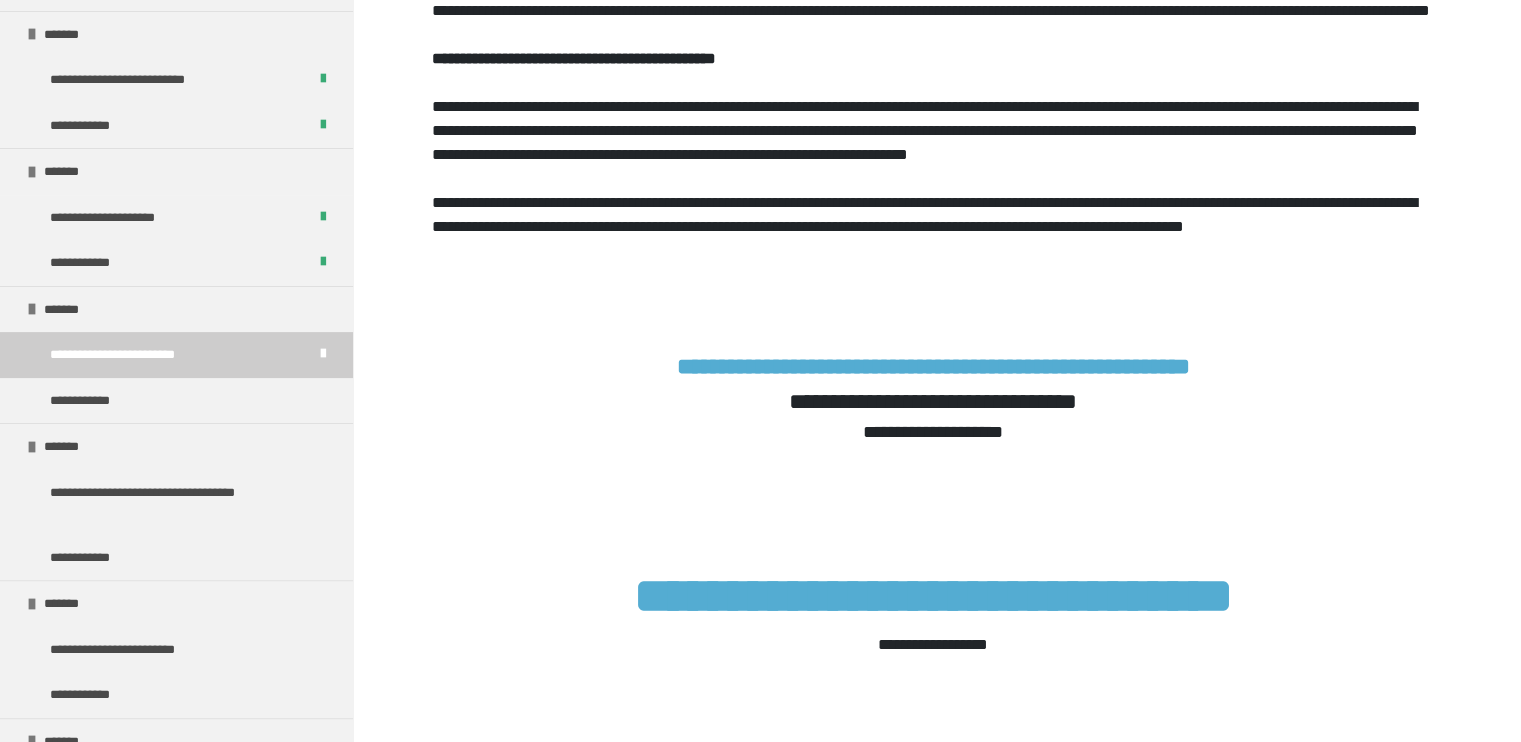scroll, scrollTop: 223, scrollLeft: 0, axis: vertical 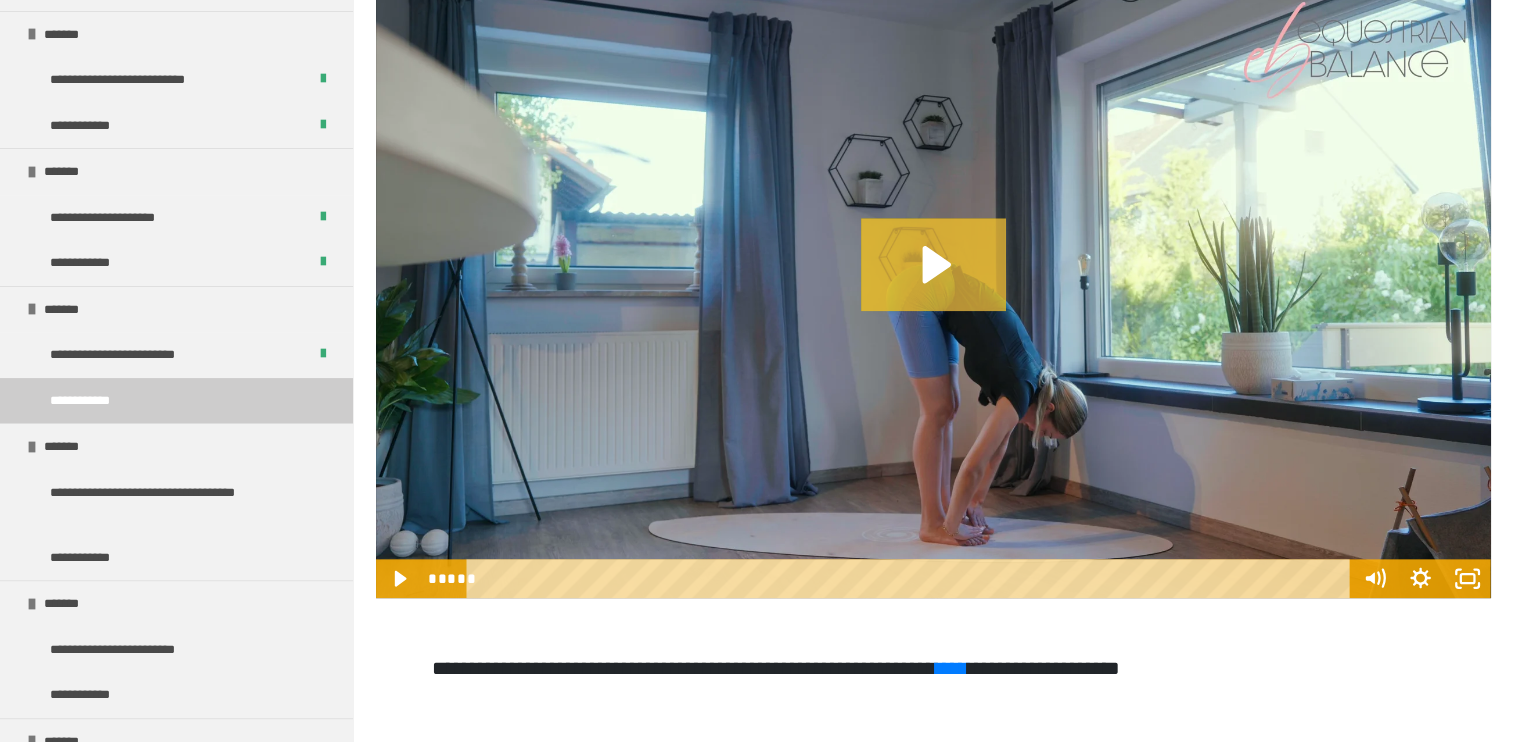 click 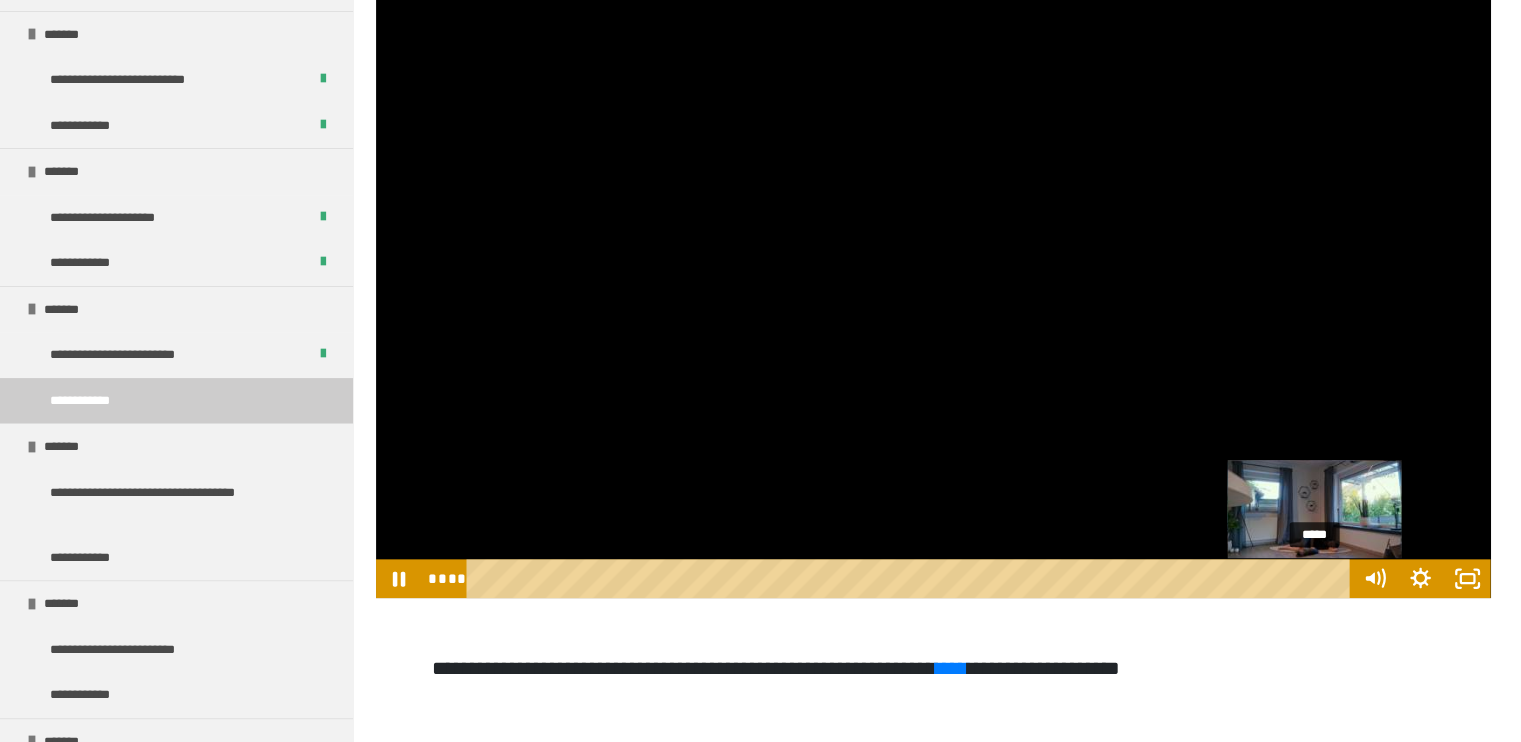 click on "*****" at bounding box center (912, 578) 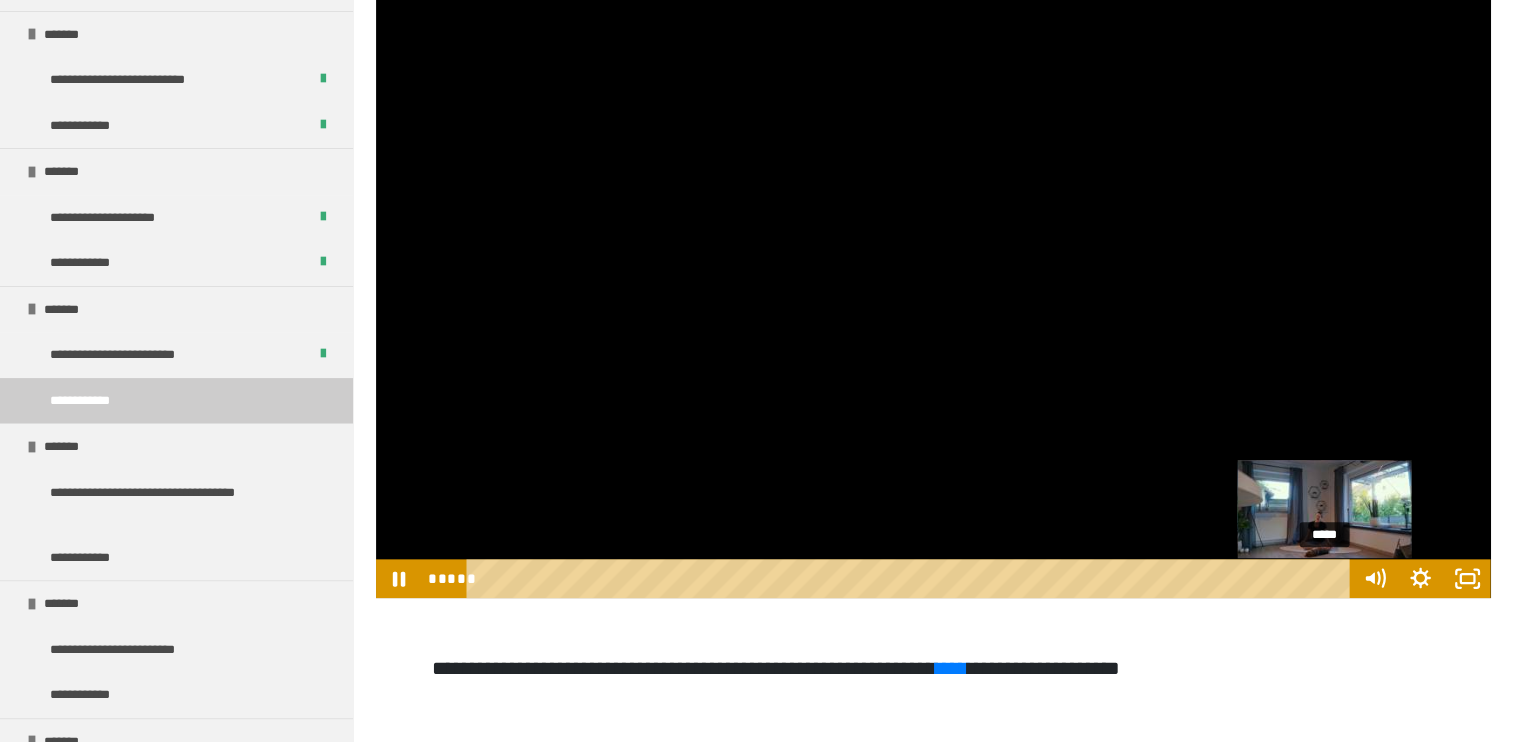 click on "*****" at bounding box center [912, 578] 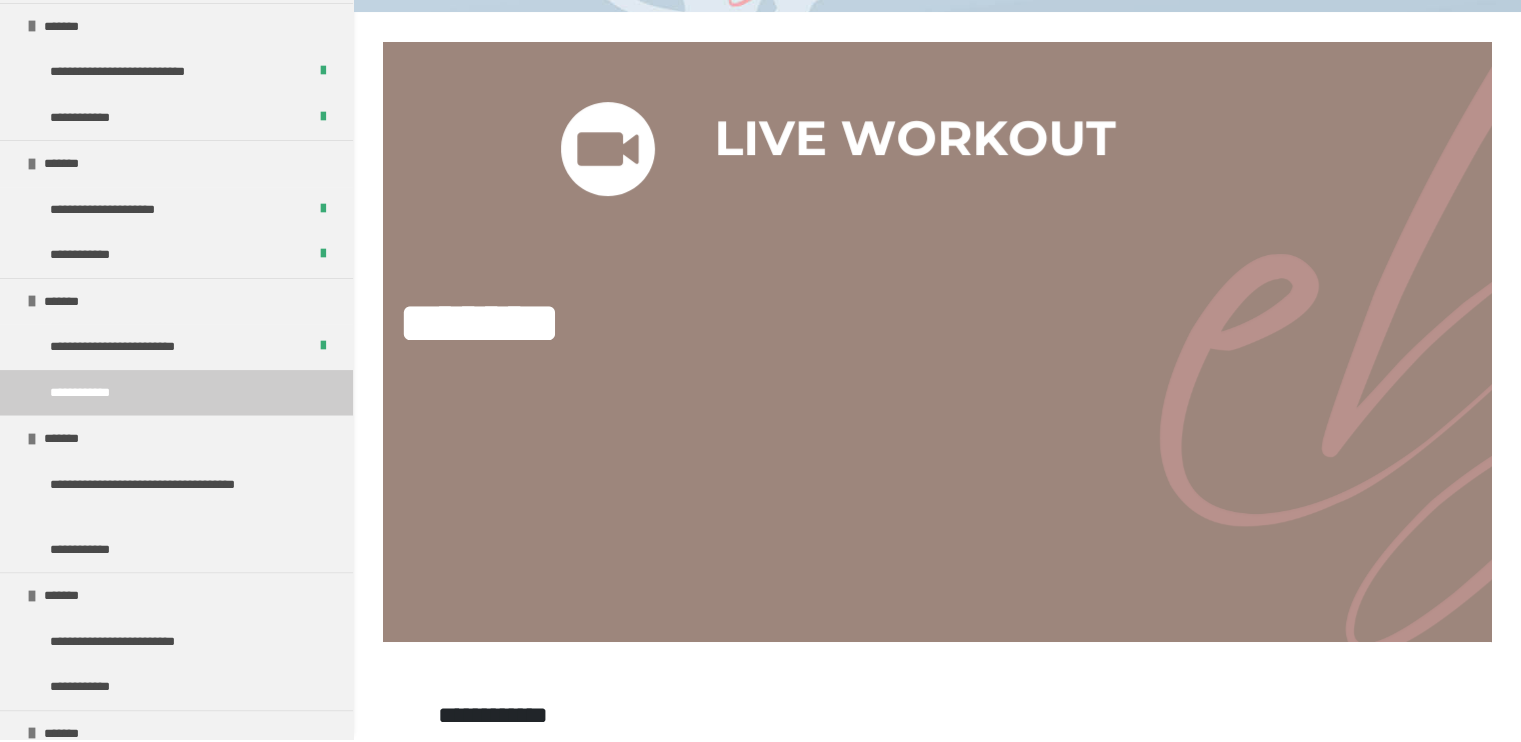 scroll, scrollTop: 0, scrollLeft: 0, axis: both 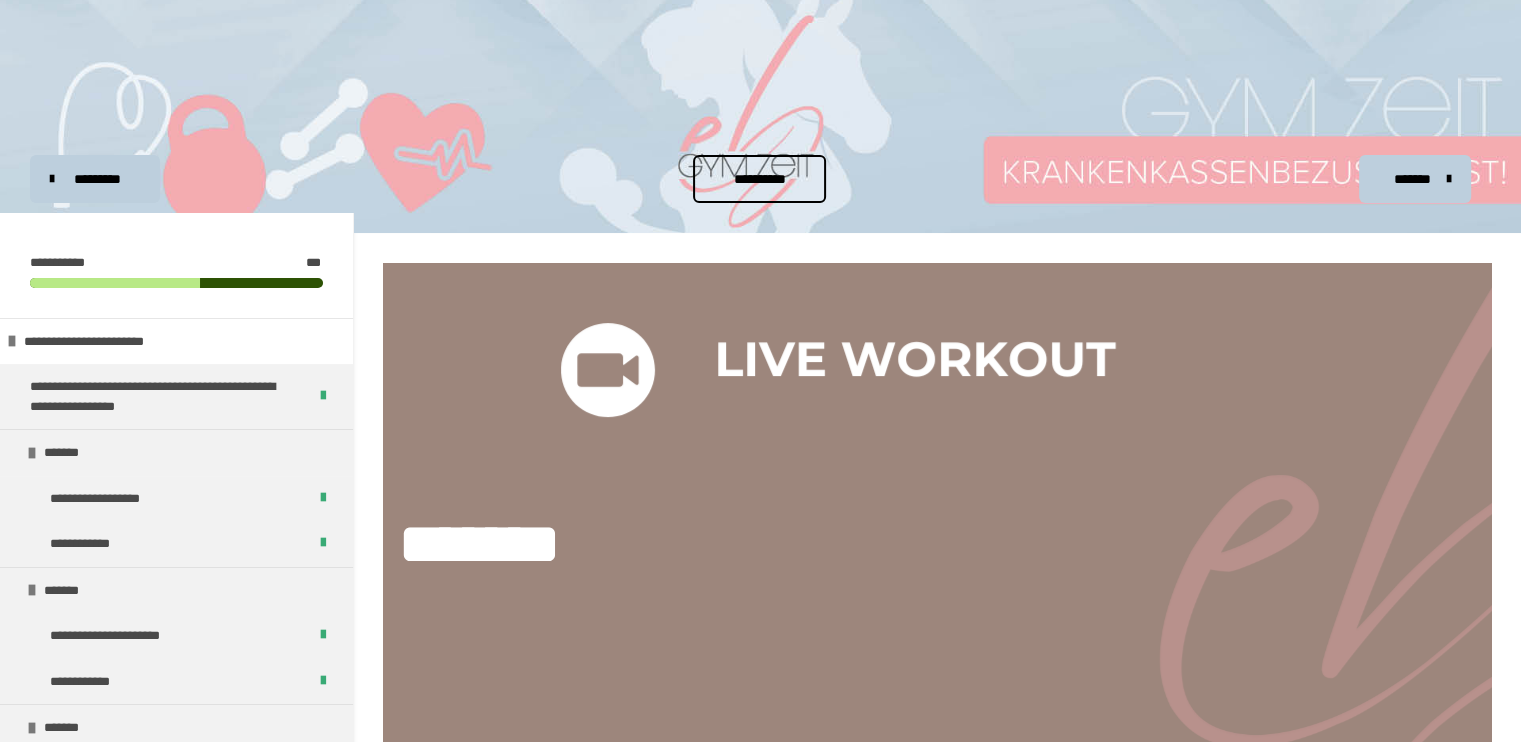click on "**********" at bounding box center (759, 179) 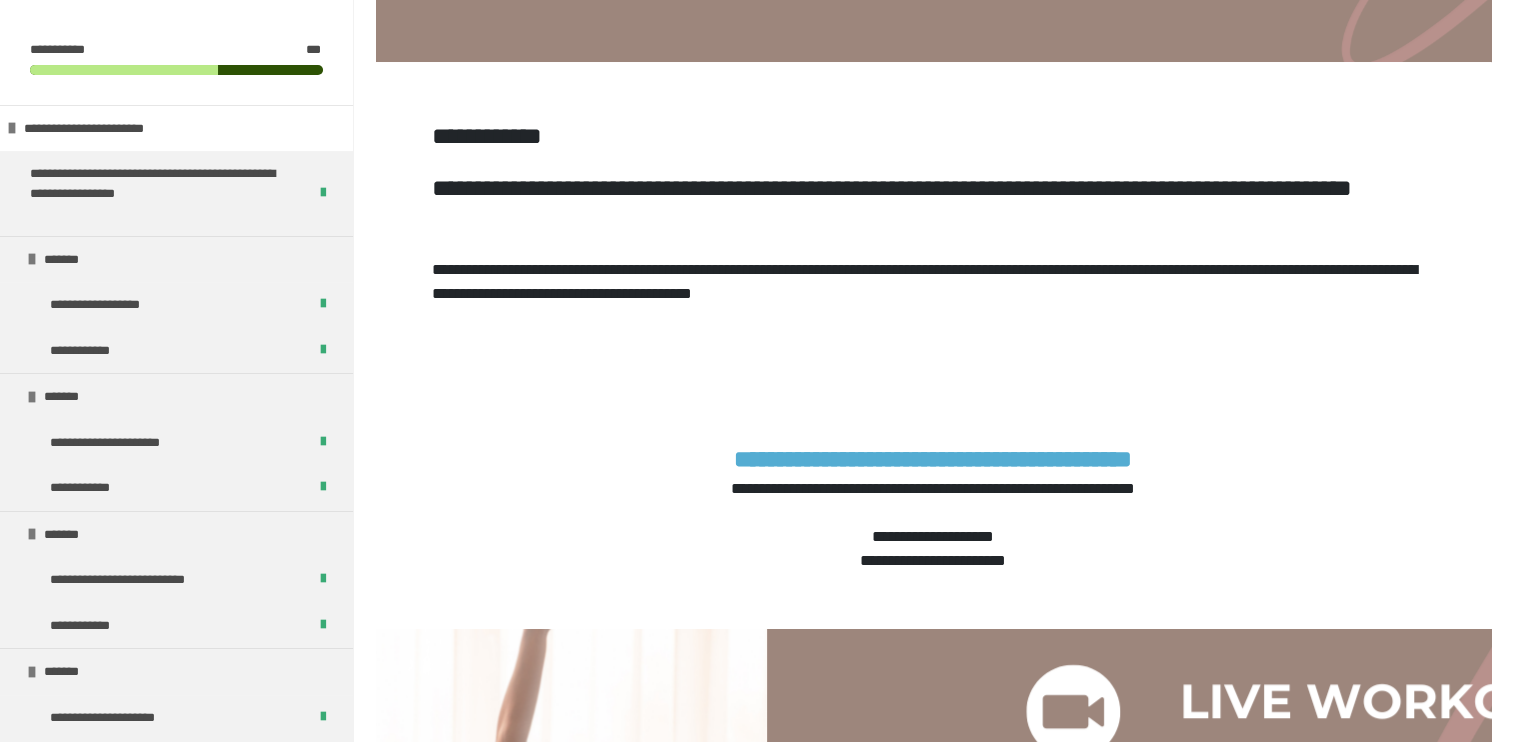 scroll, scrollTop: 1000, scrollLeft: 0, axis: vertical 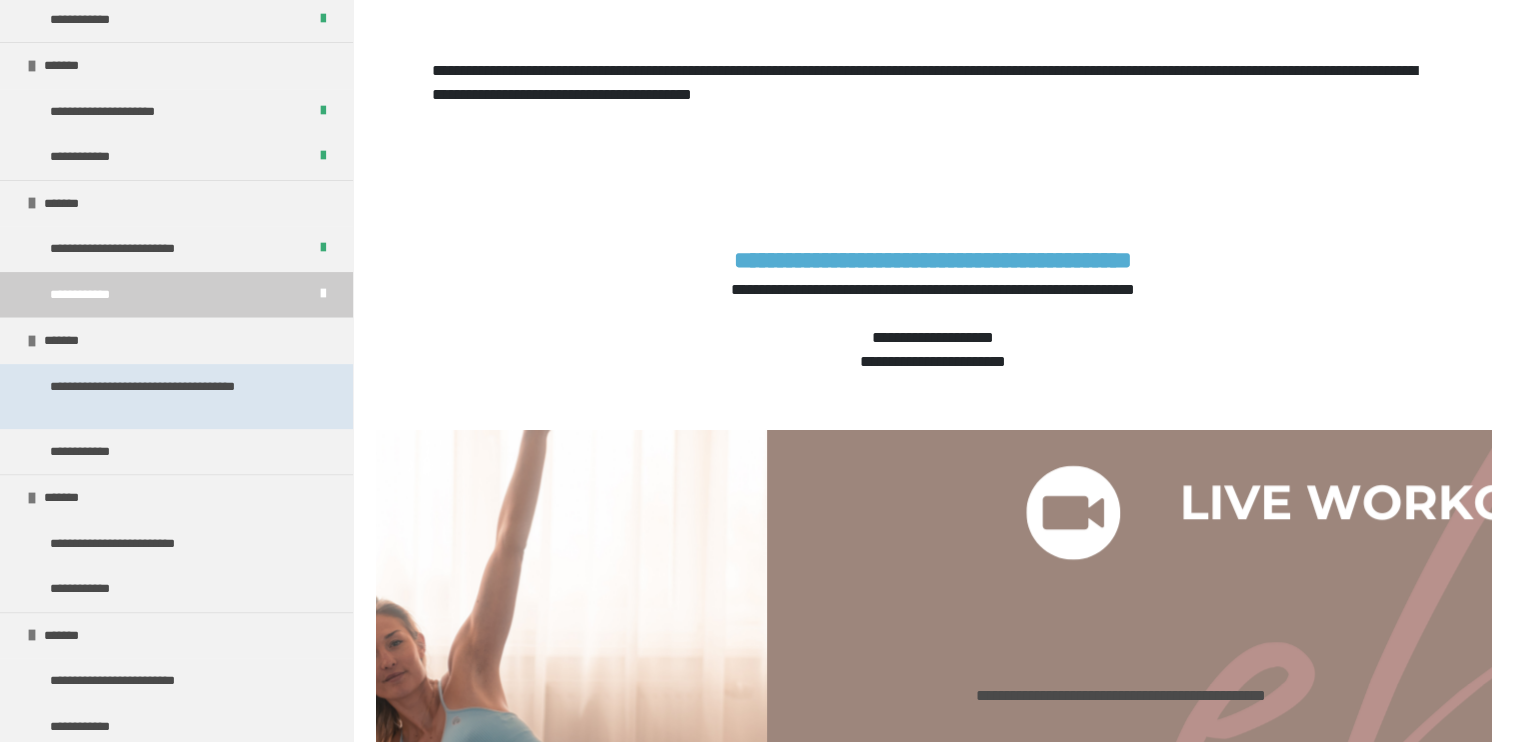 click on "**********" at bounding box center (171, 396) 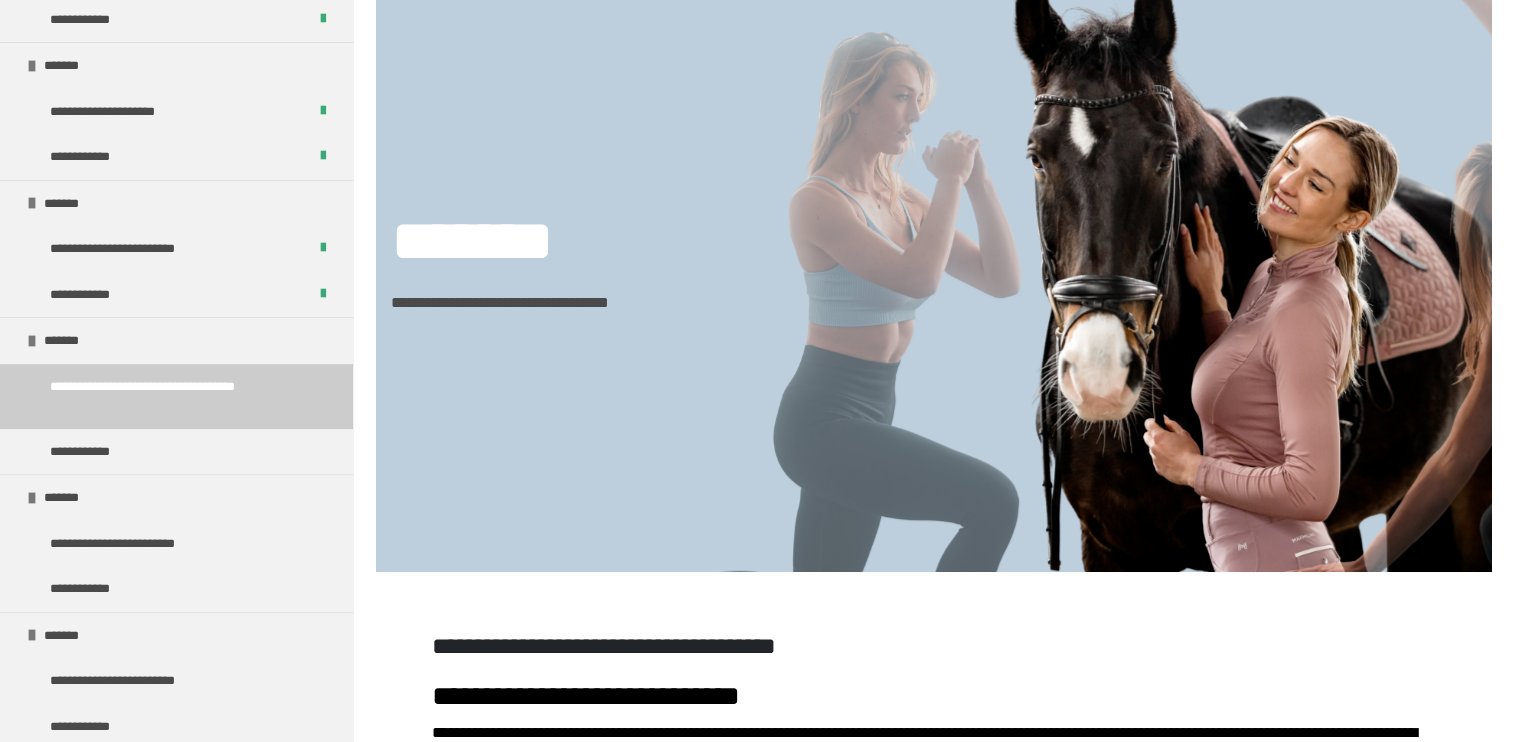 scroll, scrollTop: 127, scrollLeft: 0, axis: vertical 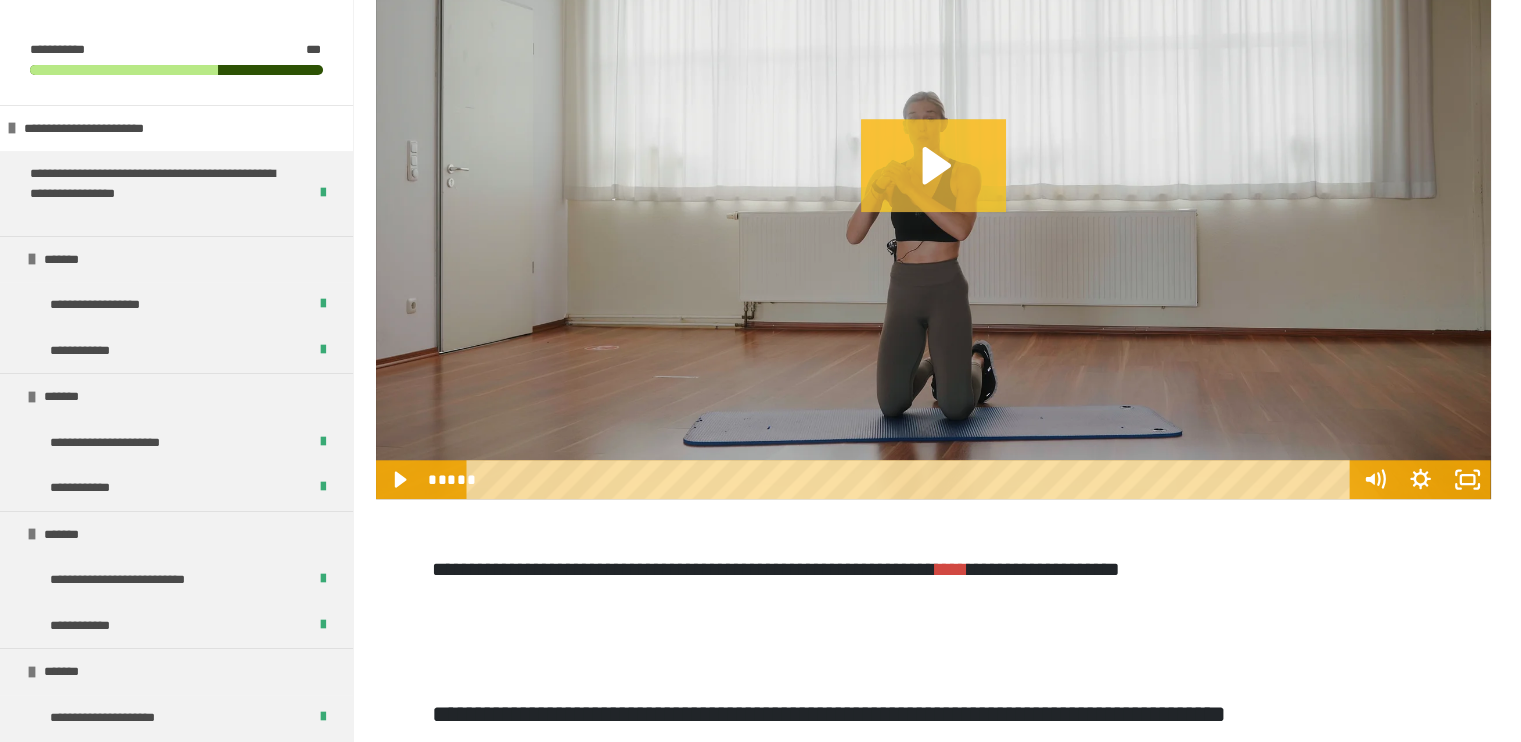 click 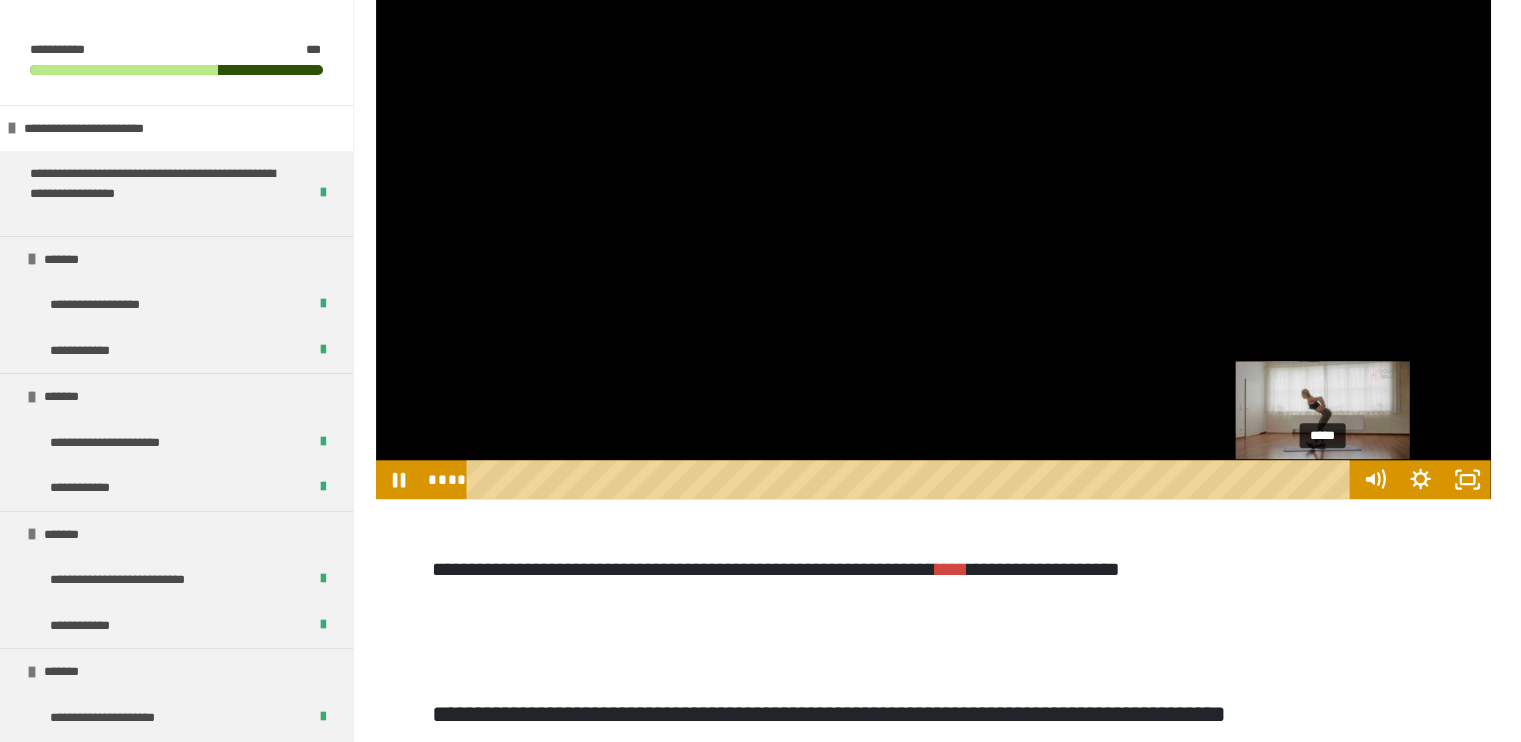 click on "*****" at bounding box center (912, 479) 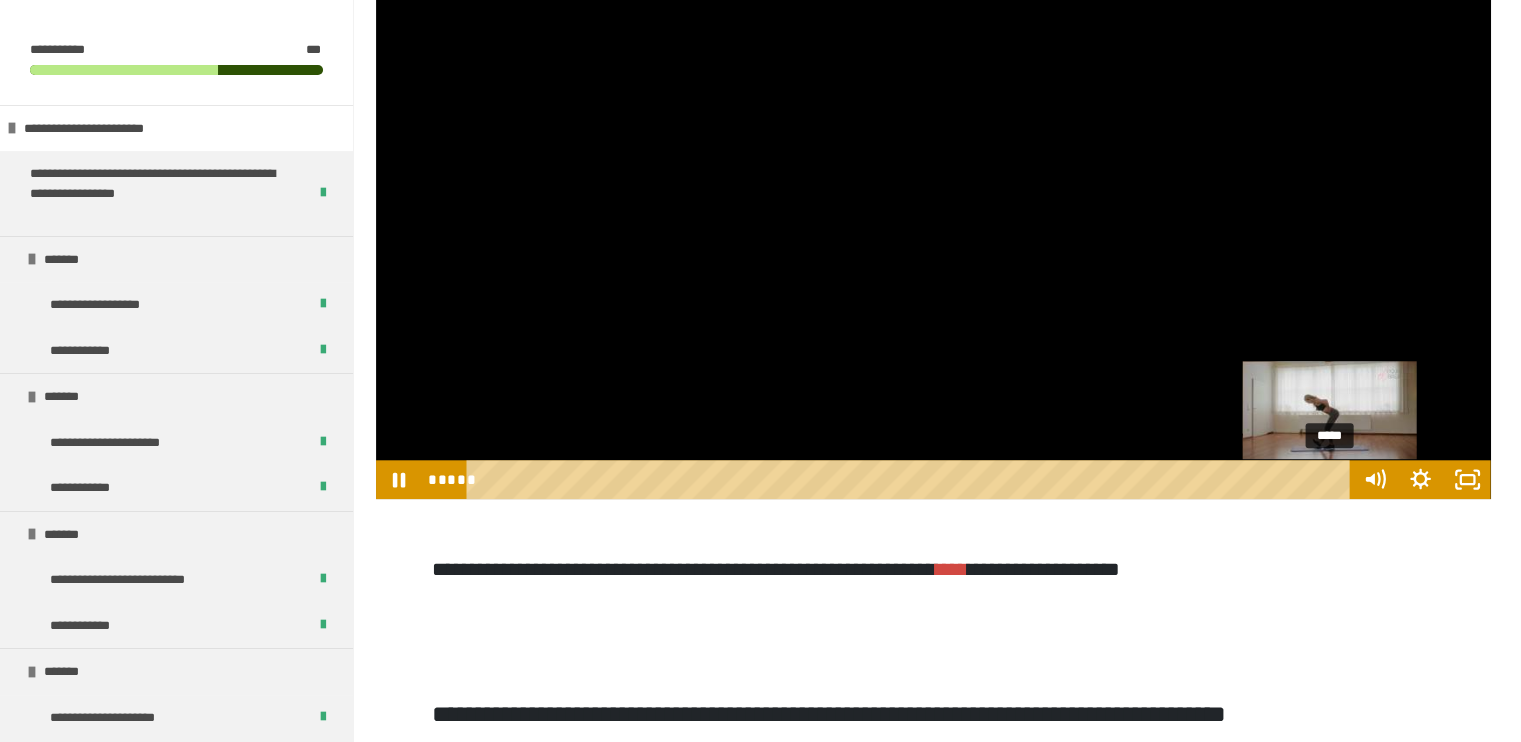 click on "*****" at bounding box center [912, 479] 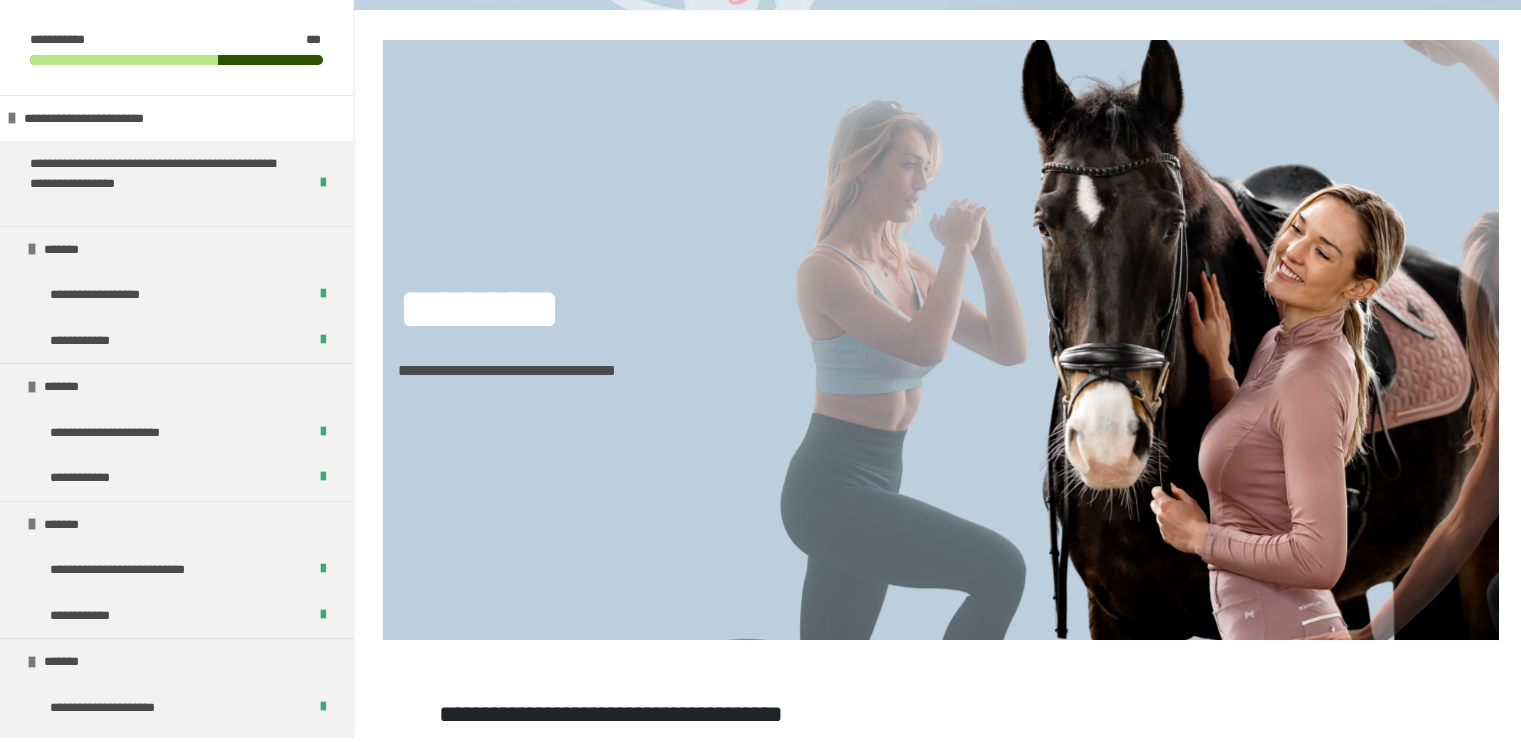 scroll, scrollTop: 0, scrollLeft: 0, axis: both 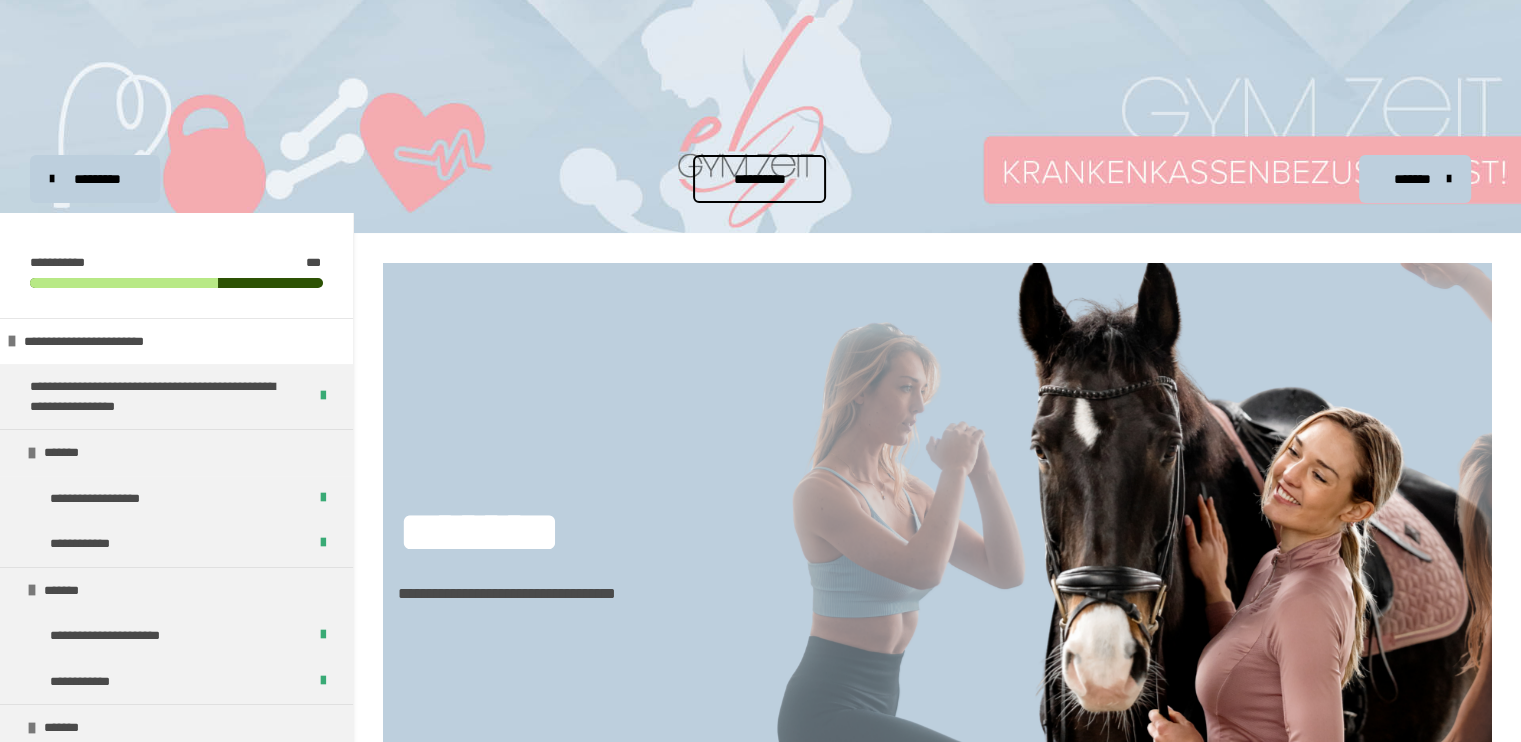 click on "**********" at bounding box center (760, 179) 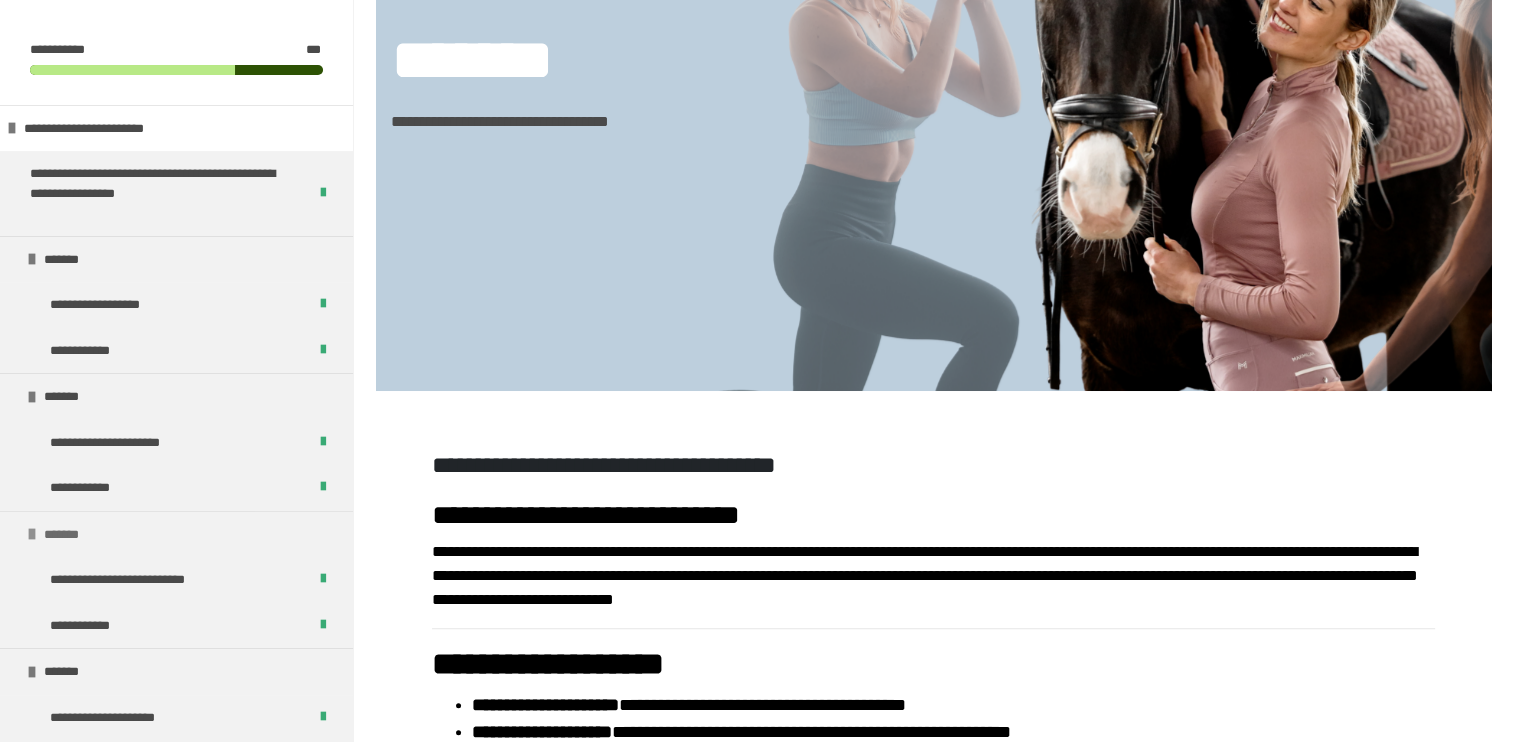 scroll, scrollTop: 500, scrollLeft: 0, axis: vertical 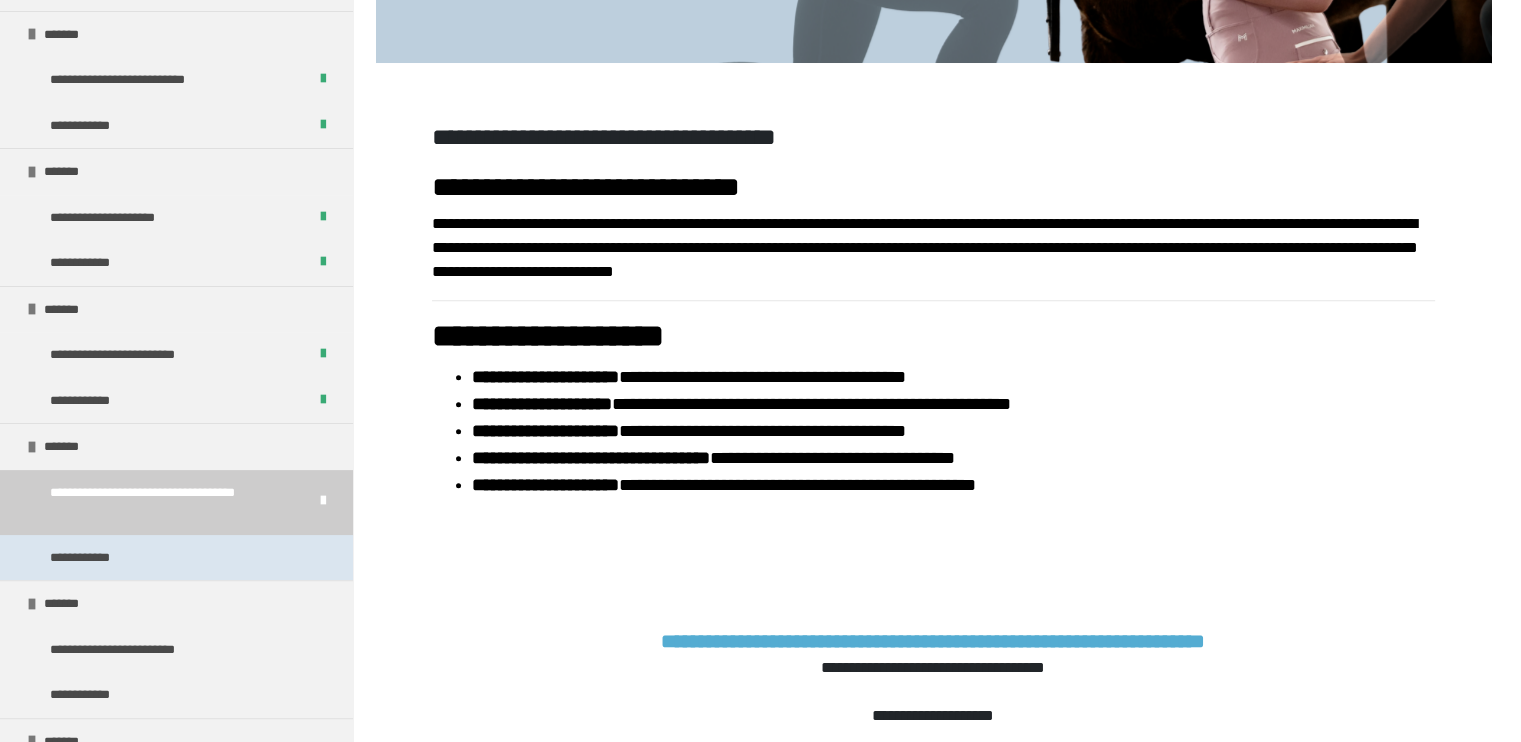 click on "**********" at bounding box center [176, 558] 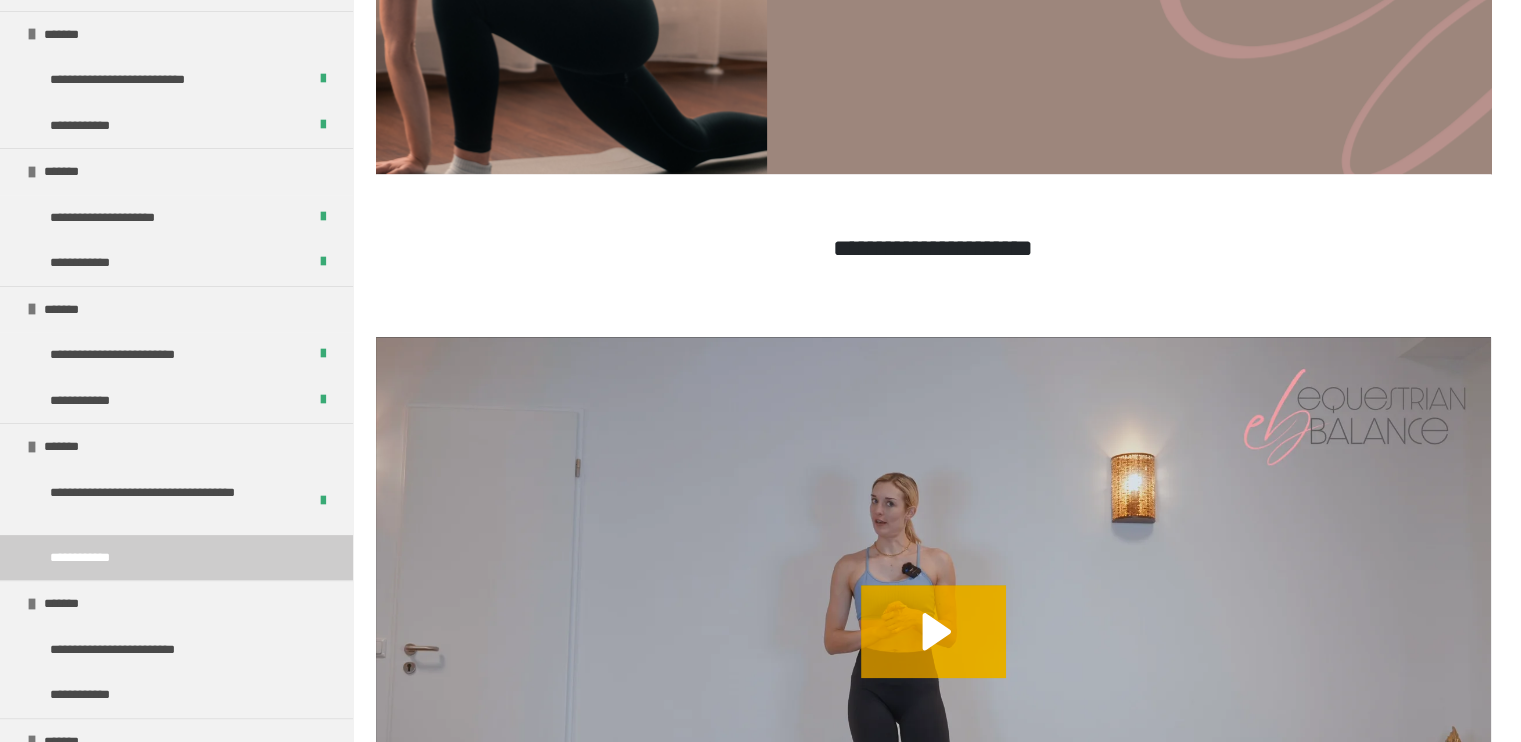 scroll, scrollTop: 2223, scrollLeft: 0, axis: vertical 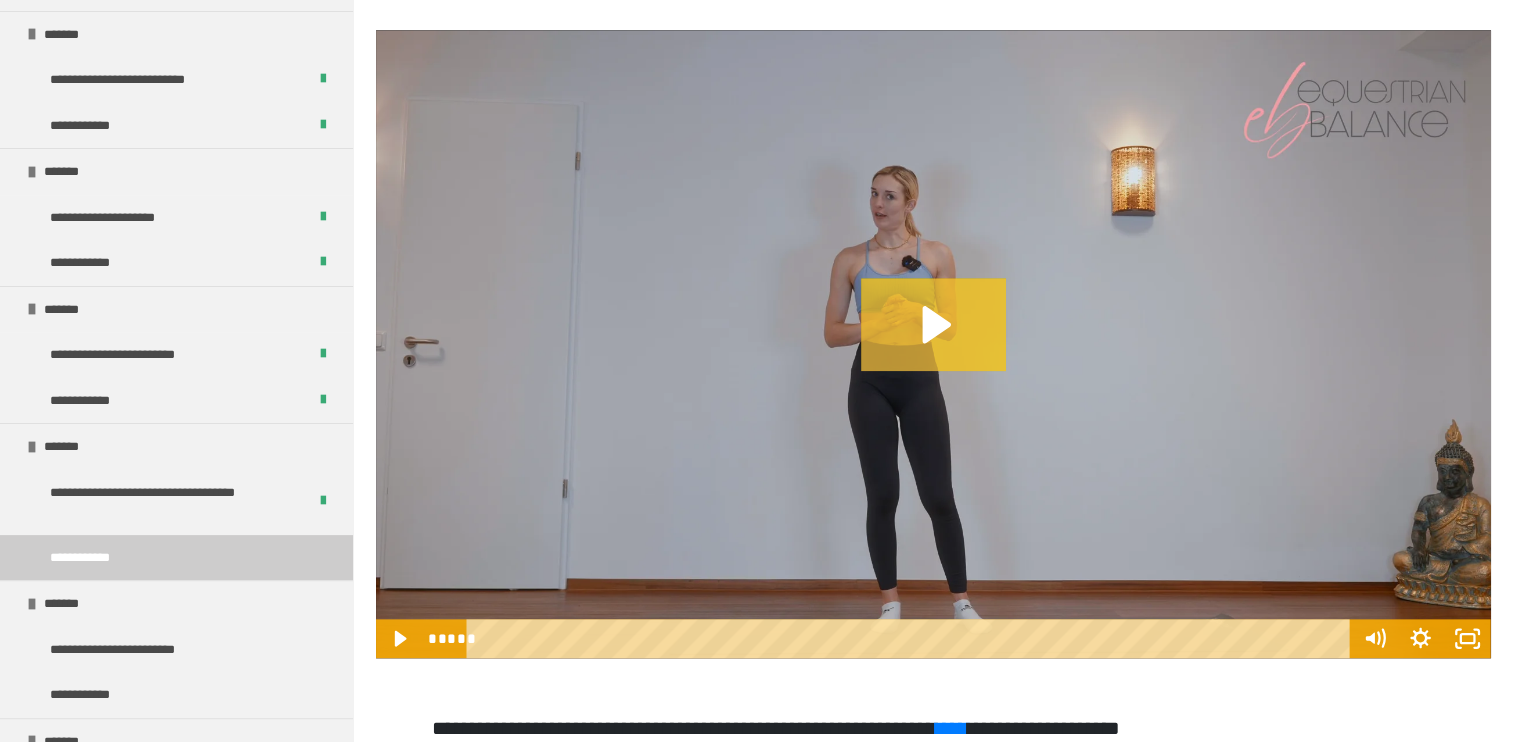 click 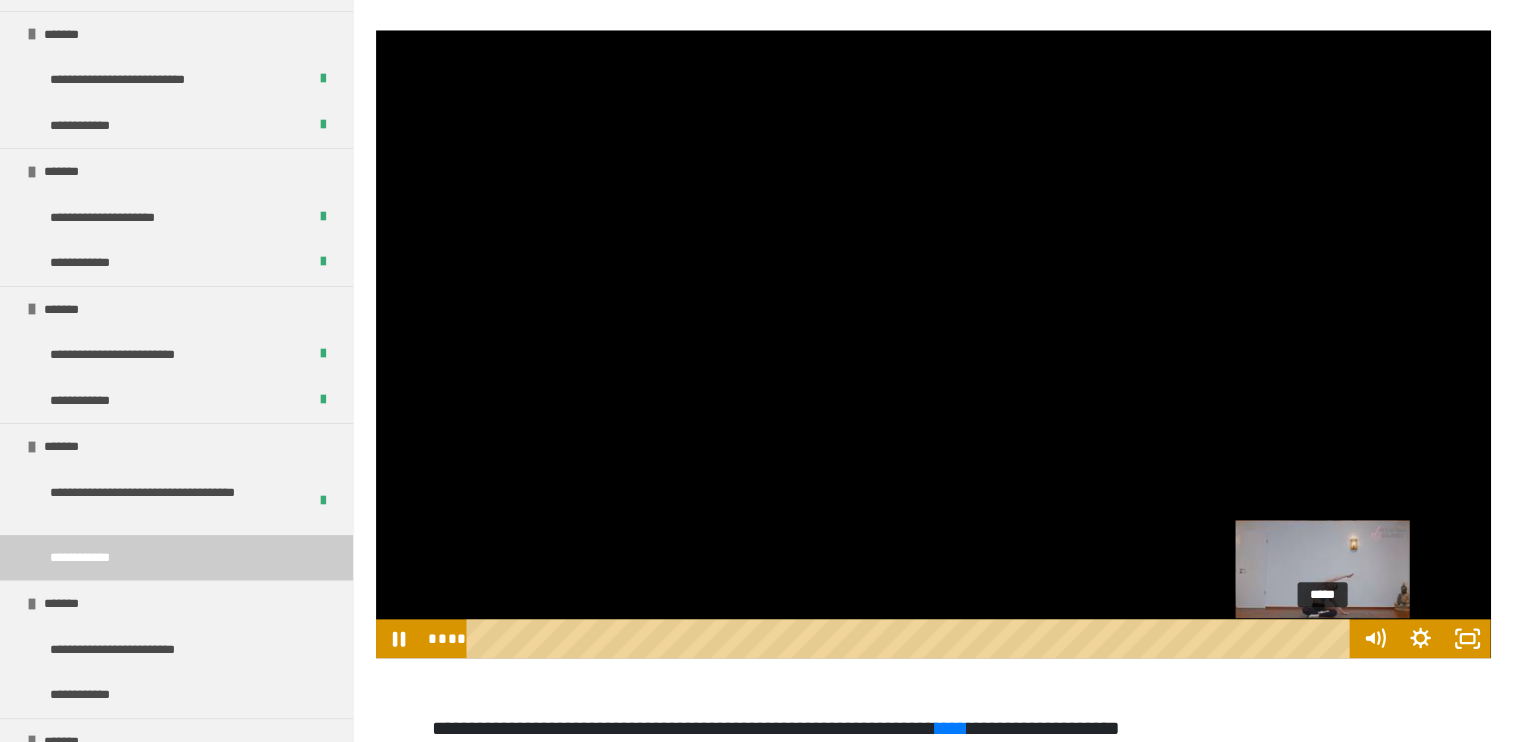click on "*****" at bounding box center [912, 638] 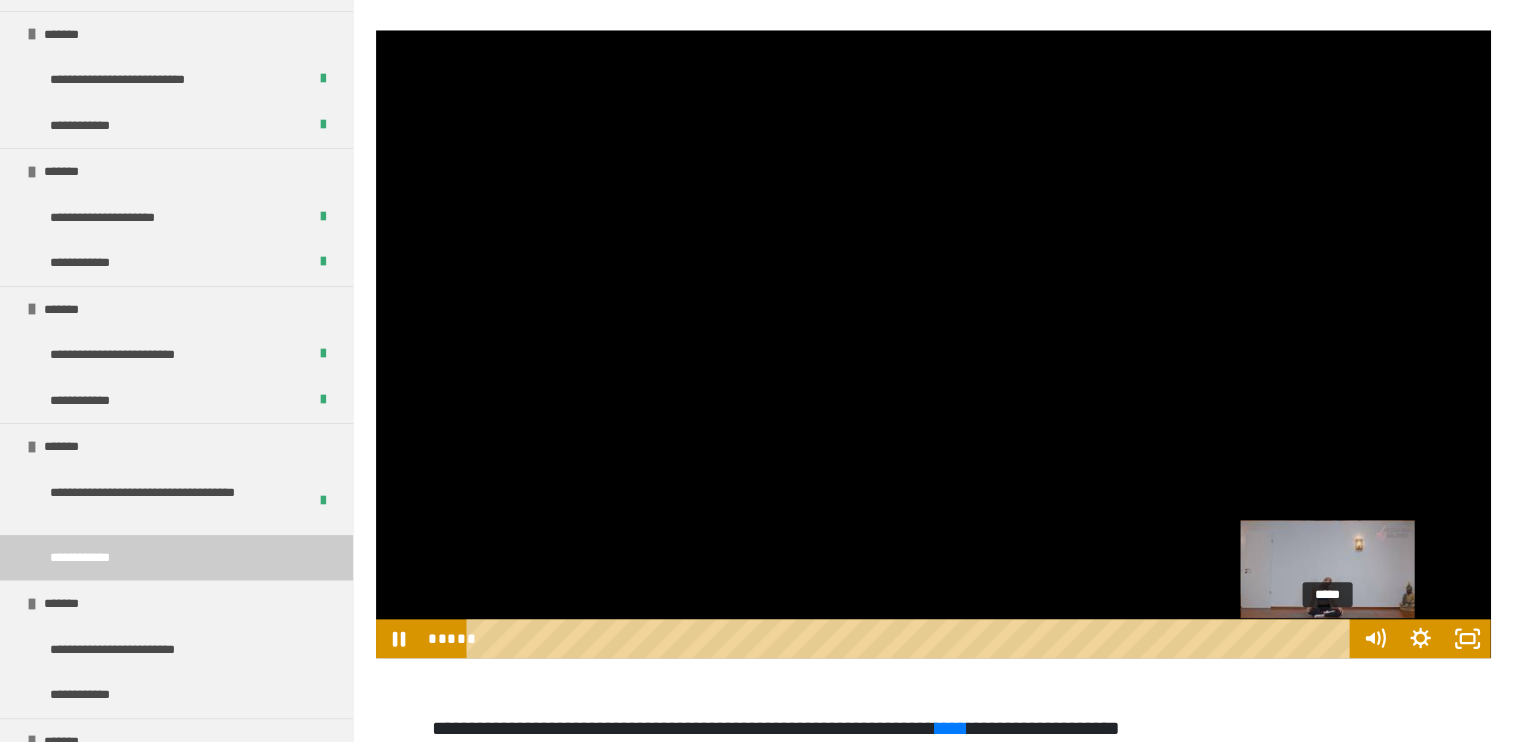 click on "*****" at bounding box center (912, 638) 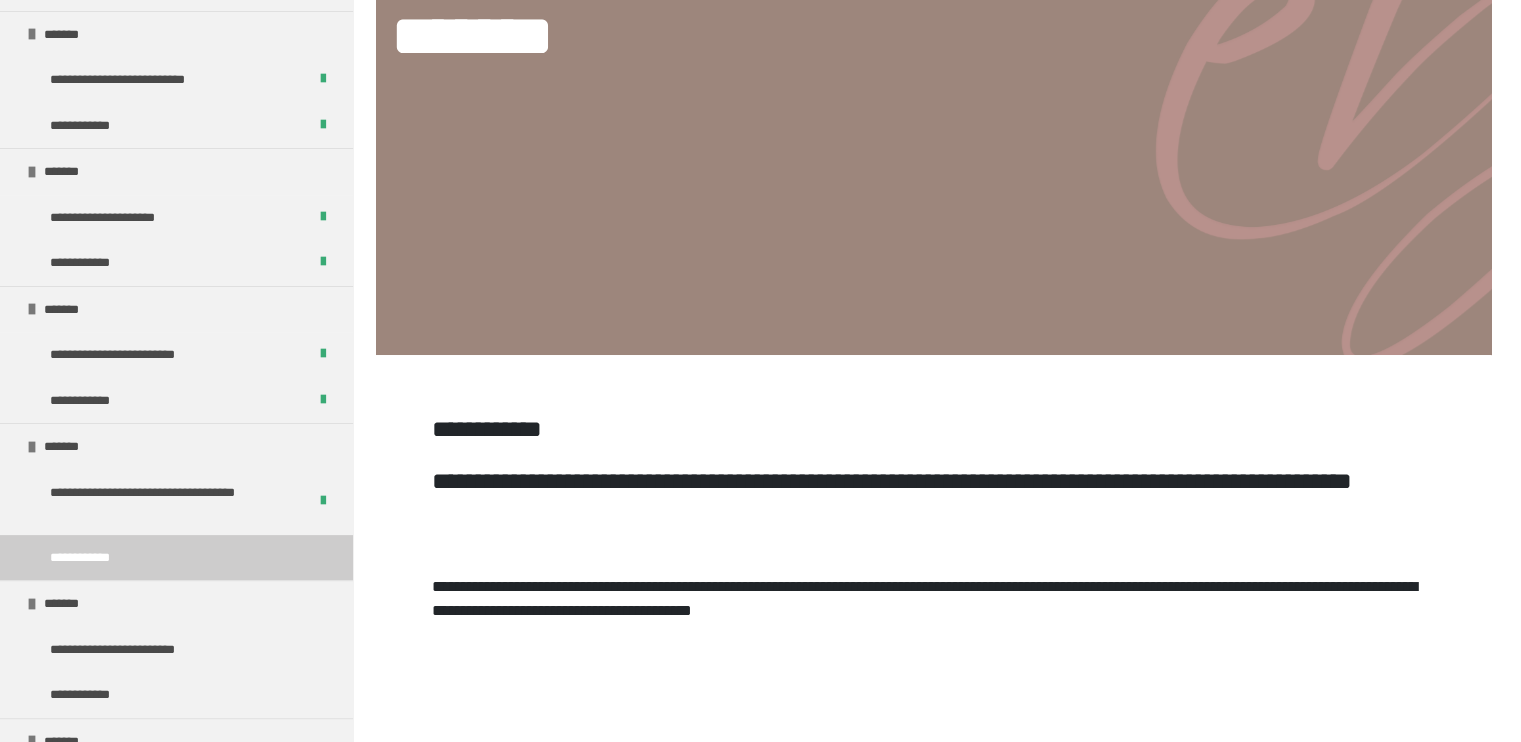 scroll, scrollTop: 208, scrollLeft: 0, axis: vertical 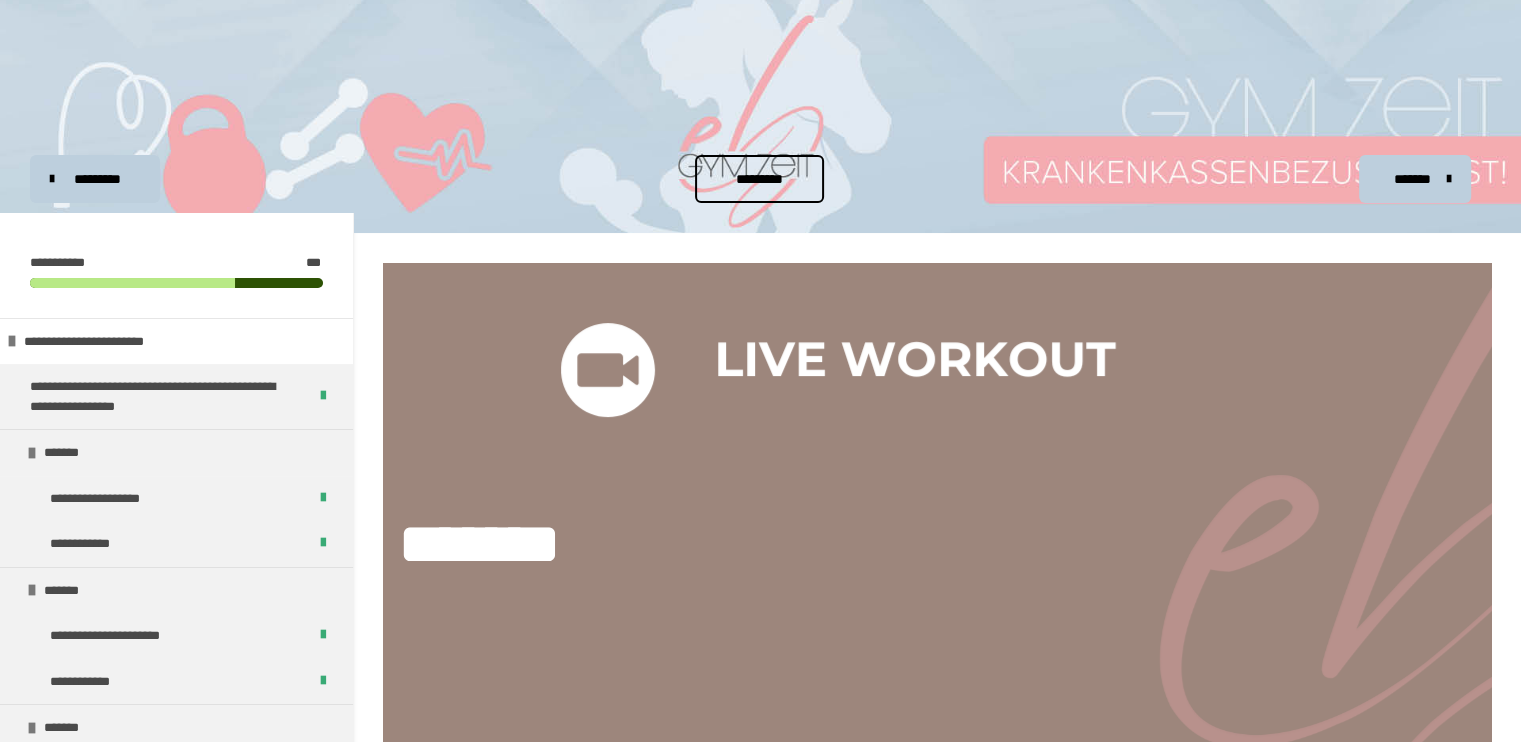 click on "*********" at bounding box center [760, 179] 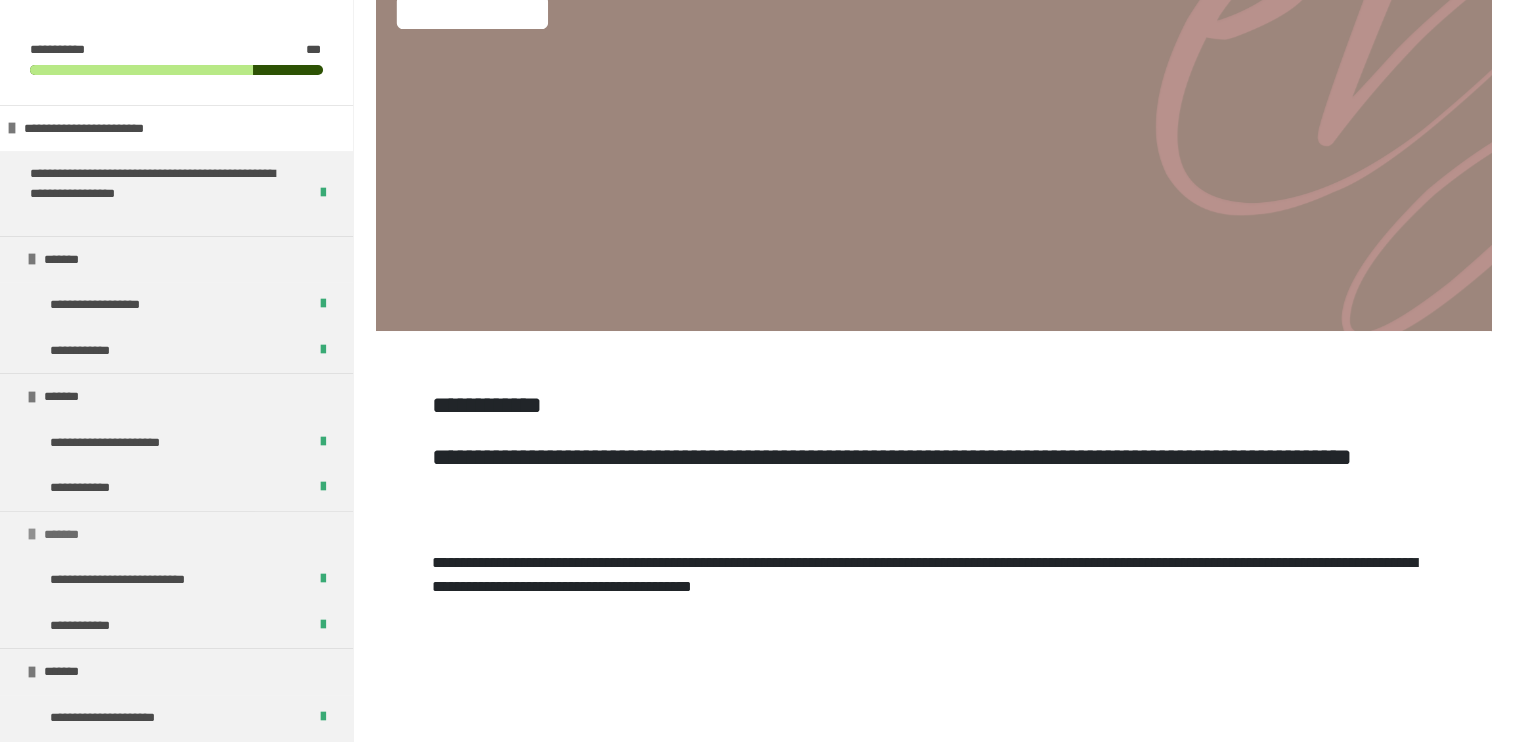 scroll, scrollTop: 1000, scrollLeft: 0, axis: vertical 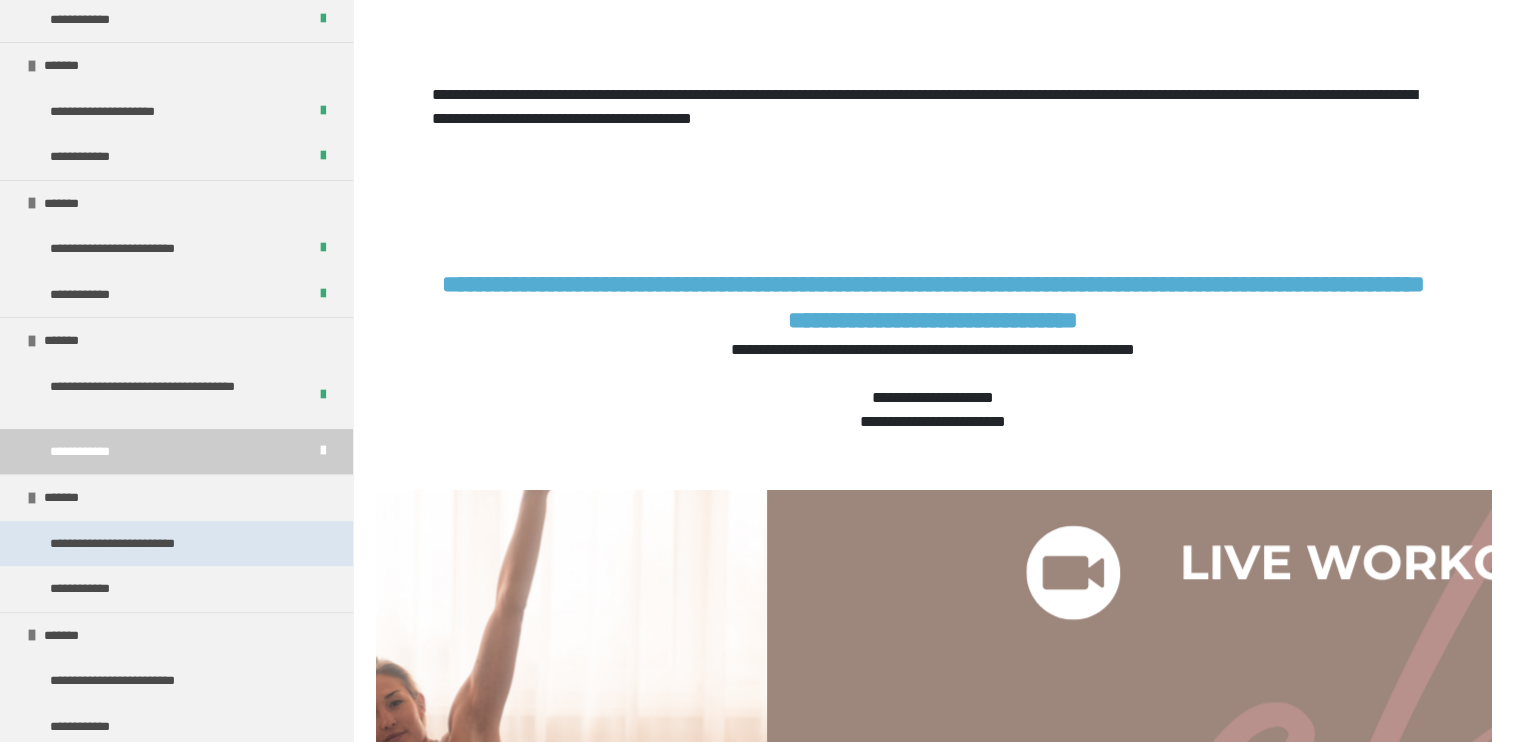 click on "**********" at bounding box center [133, 544] 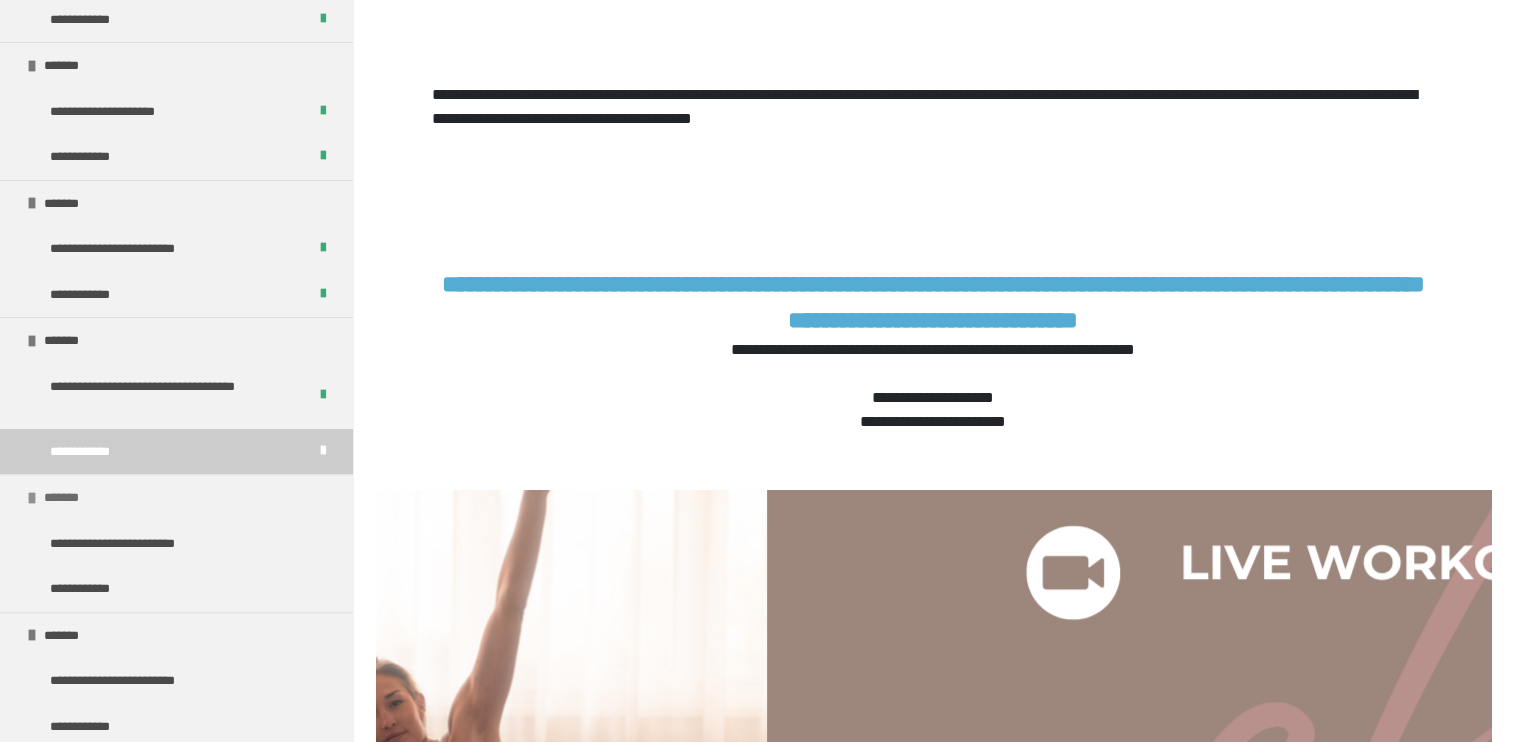 scroll, scrollTop: 223, scrollLeft: 0, axis: vertical 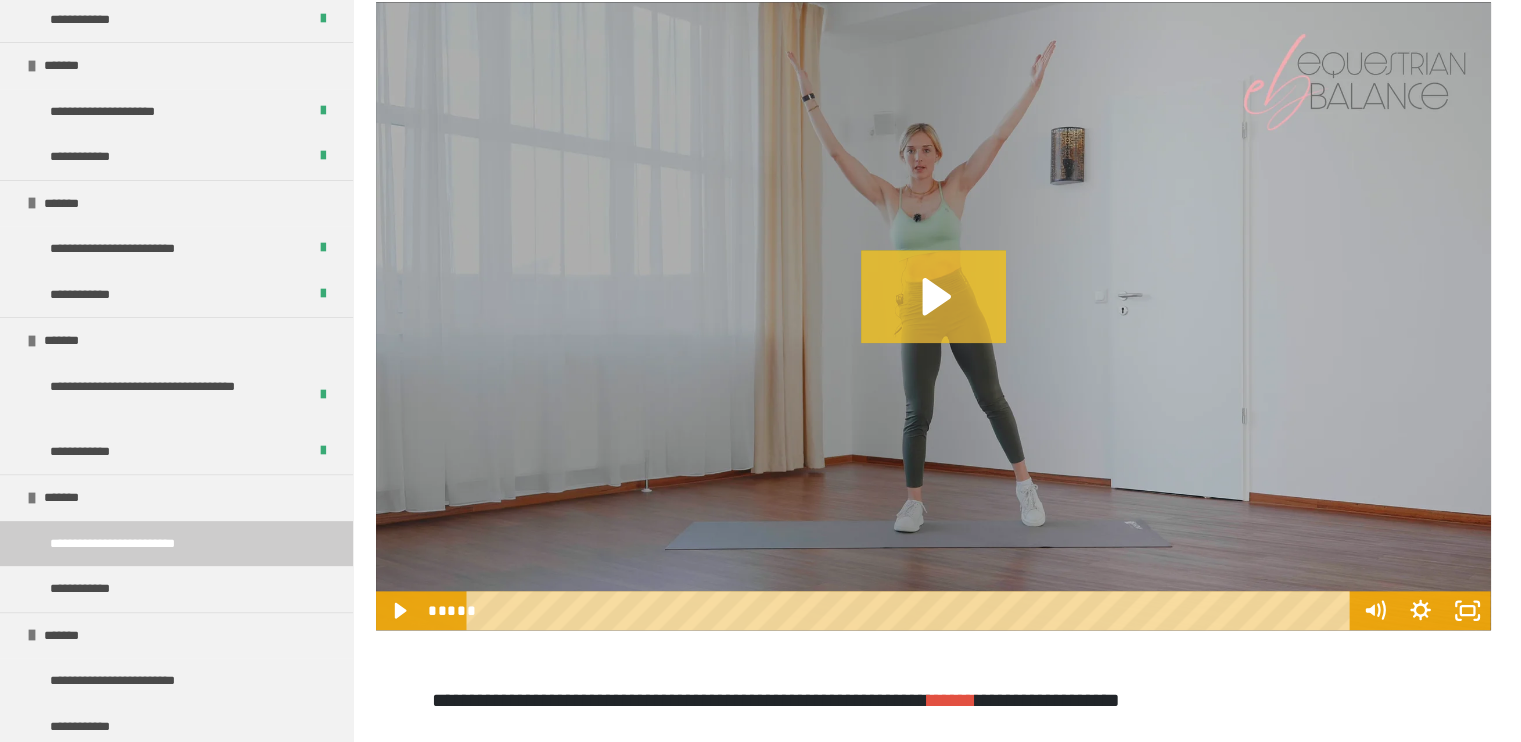 click 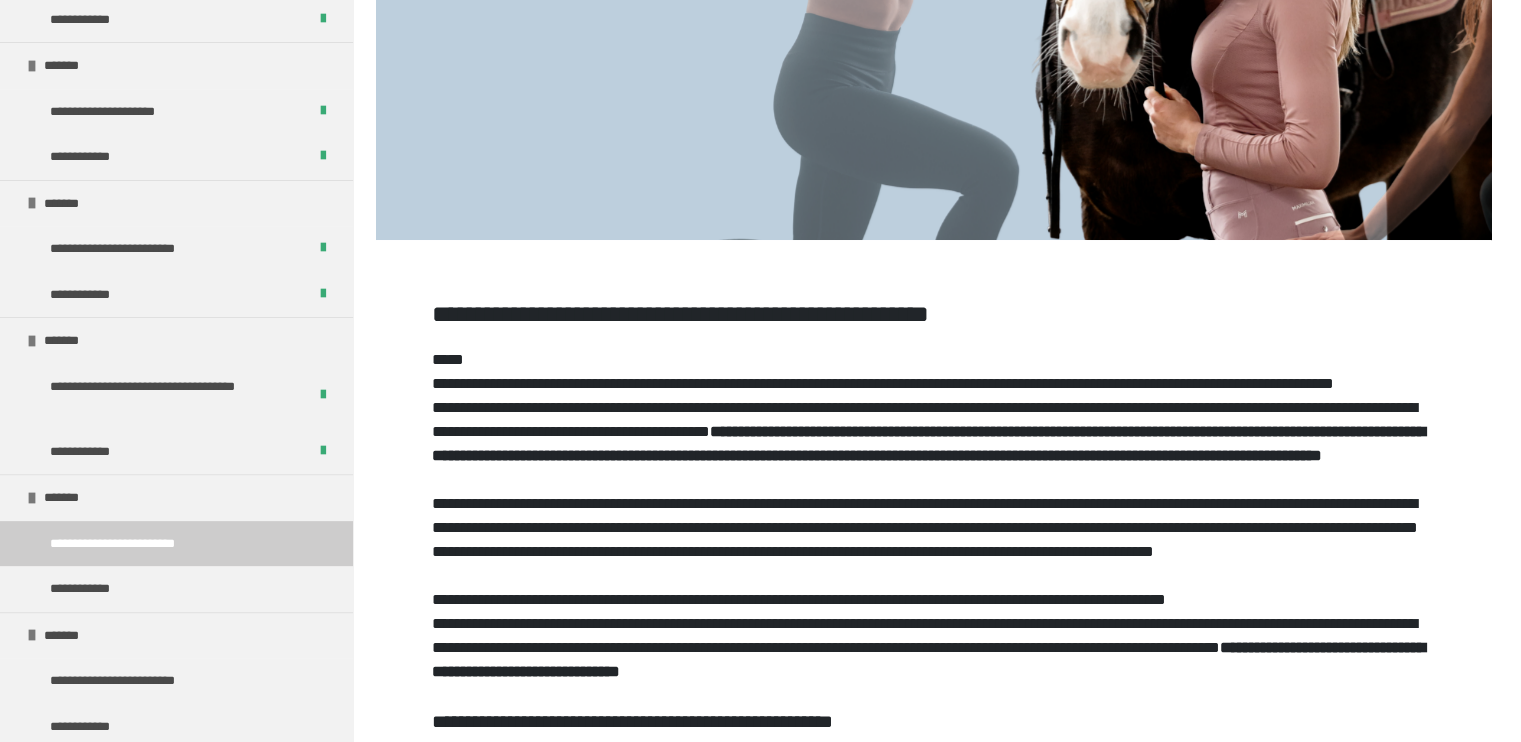 scroll, scrollTop: 23, scrollLeft: 0, axis: vertical 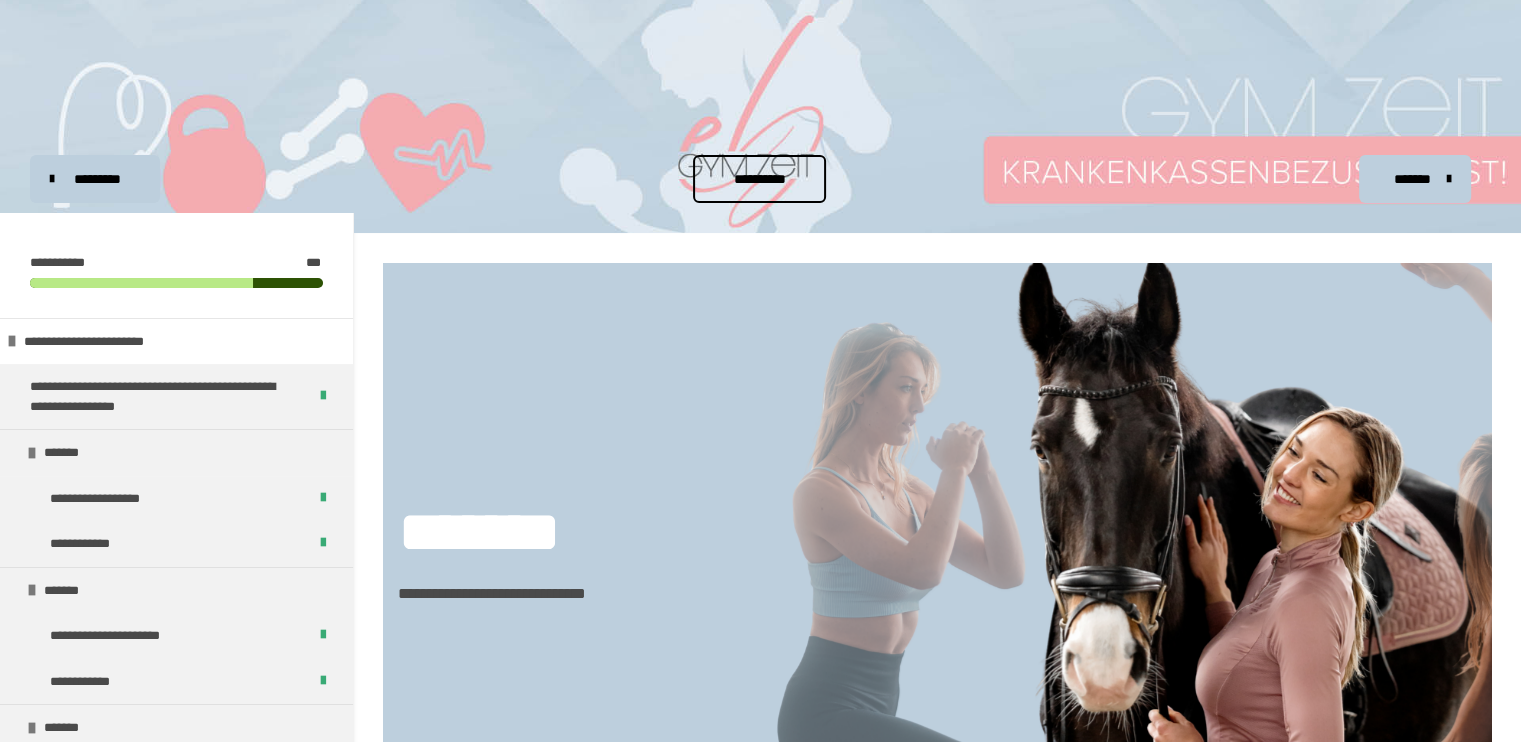 click on "**********" at bounding box center [759, 179] 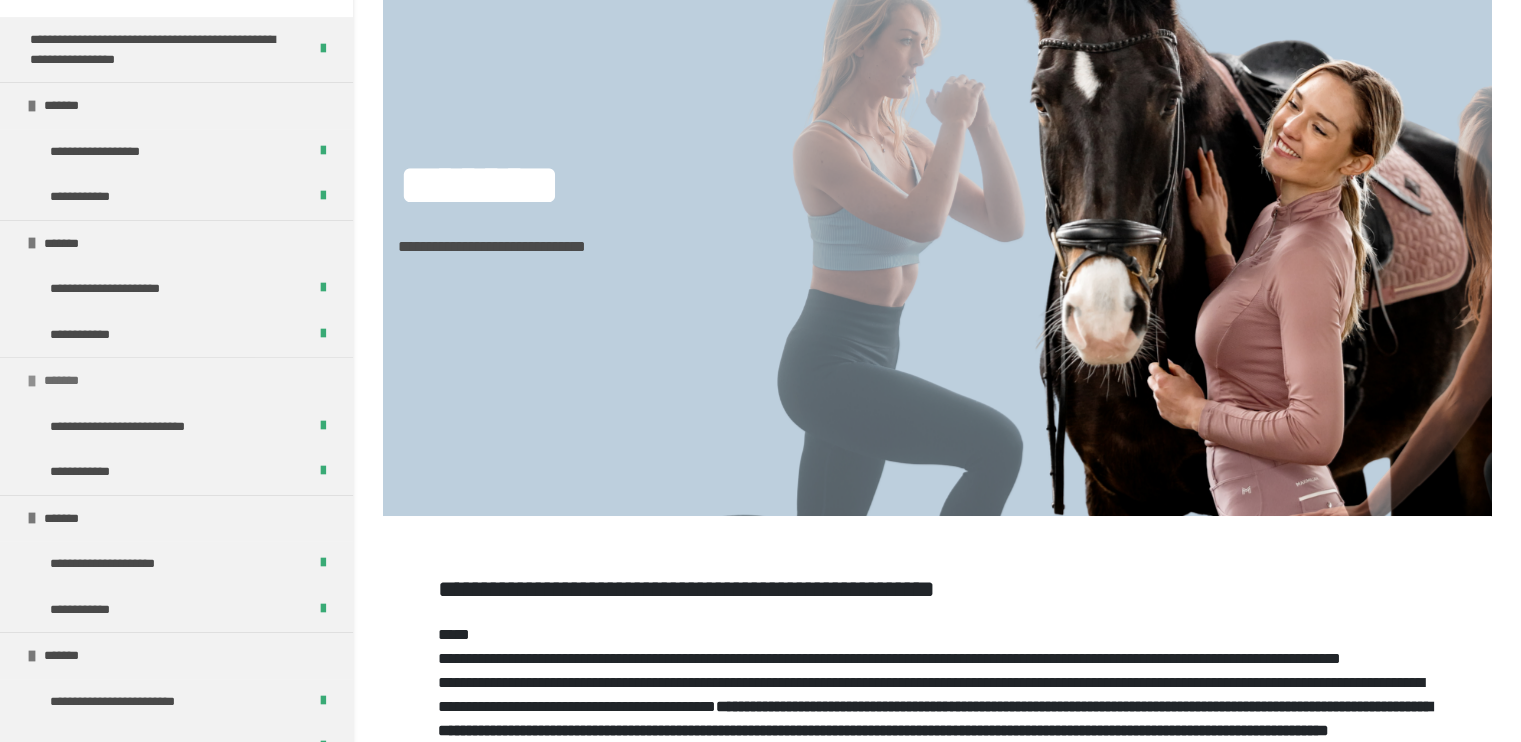 scroll, scrollTop: 500, scrollLeft: 0, axis: vertical 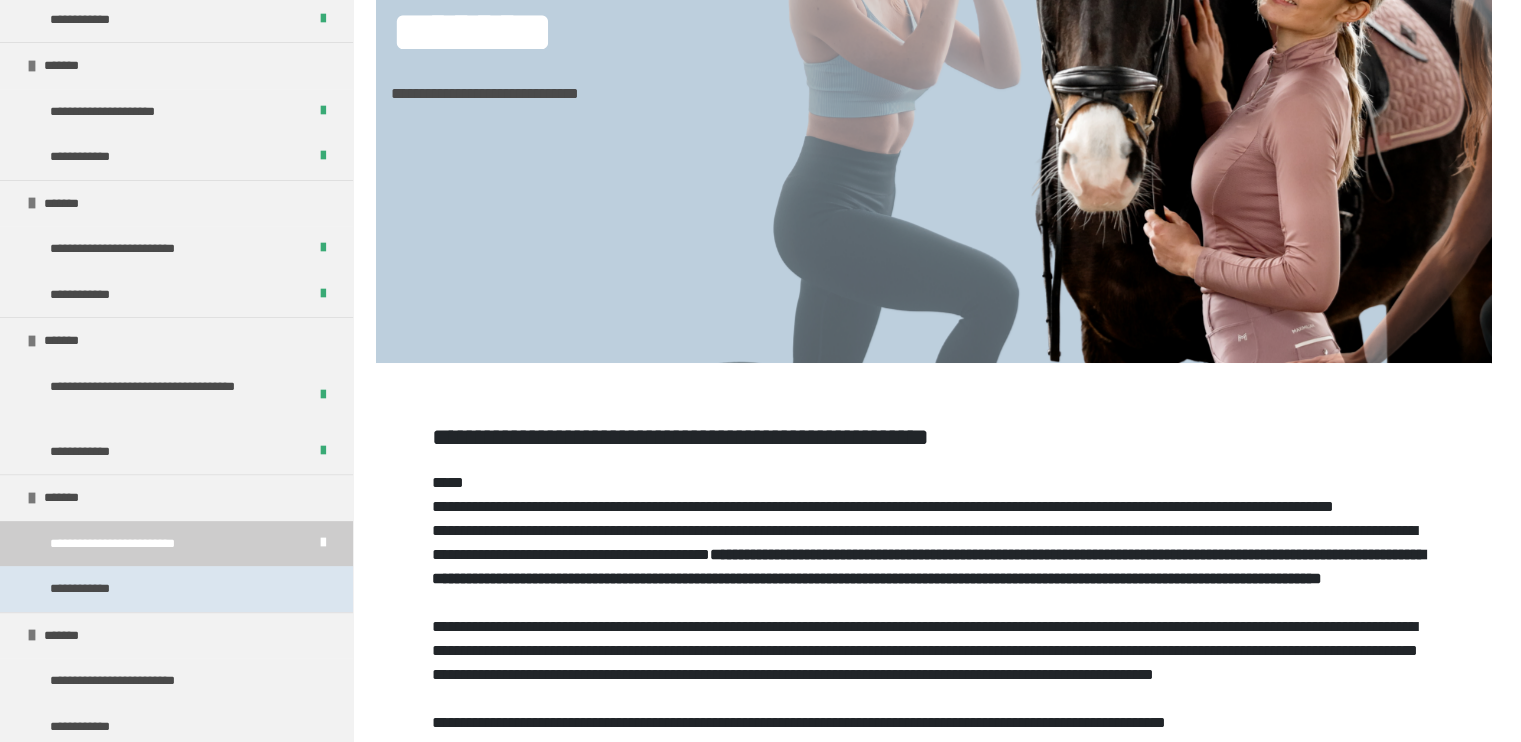 click on "**********" at bounding box center (176, 589) 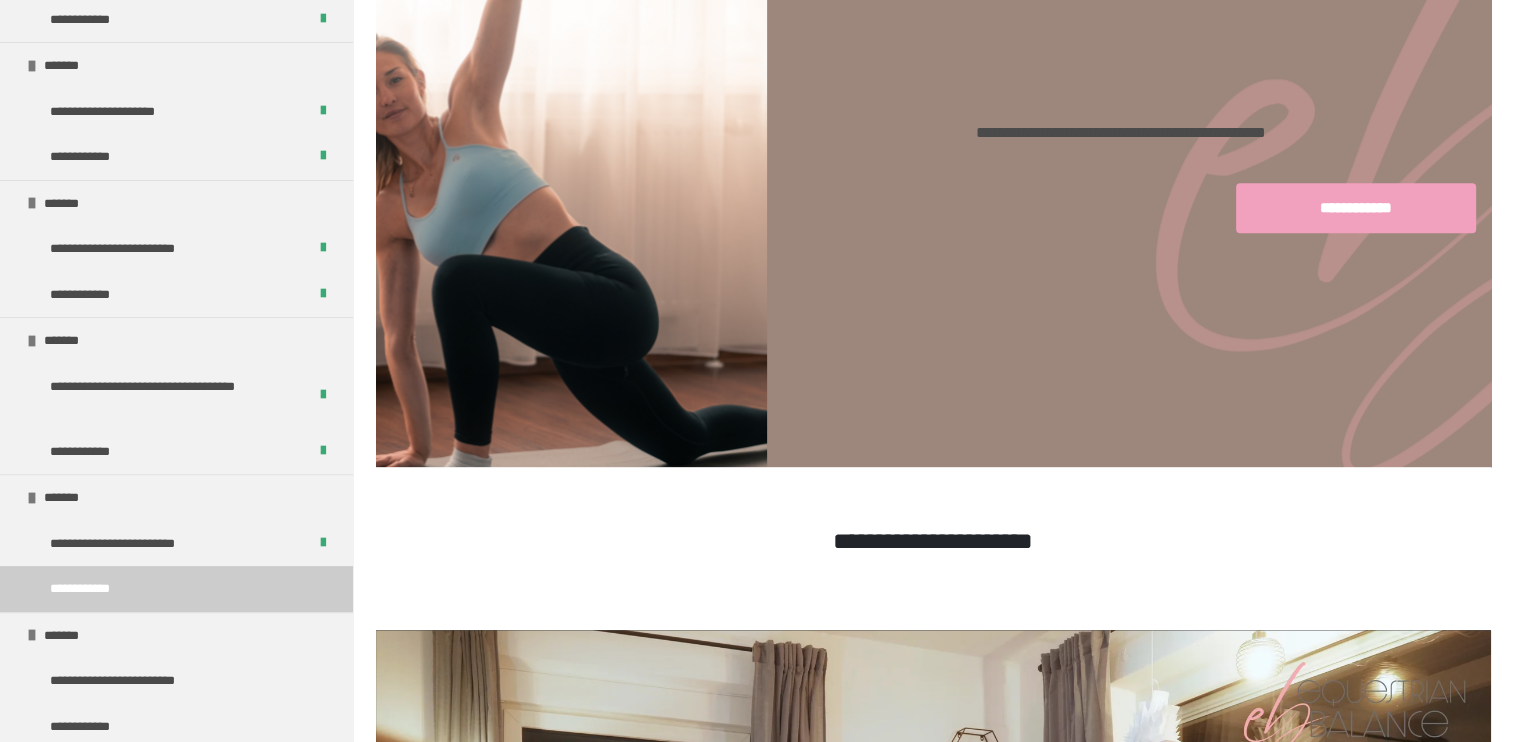 scroll, scrollTop: 2123, scrollLeft: 0, axis: vertical 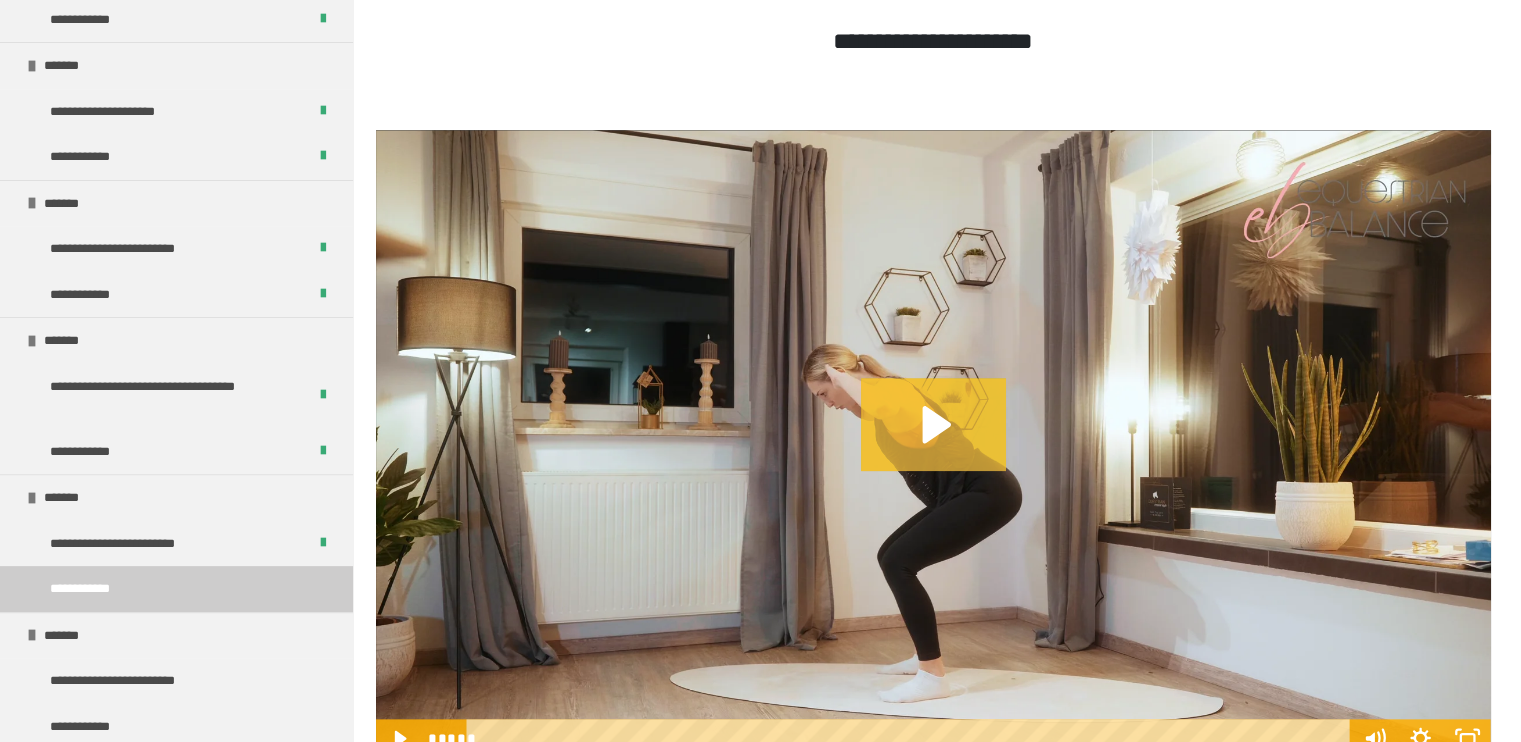 click 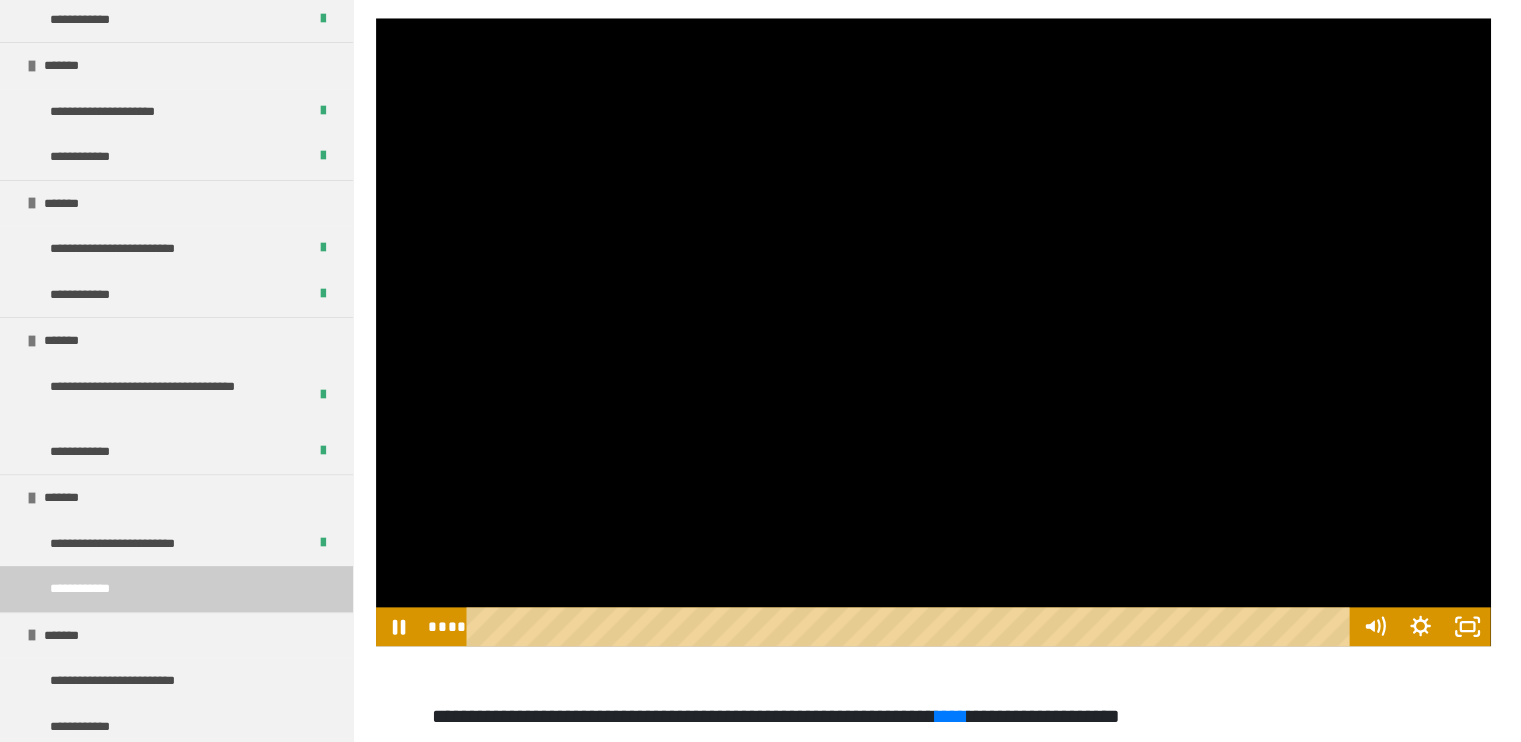 scroll, scrollTop: 2308, scrollLeft: 0, axis: vertical 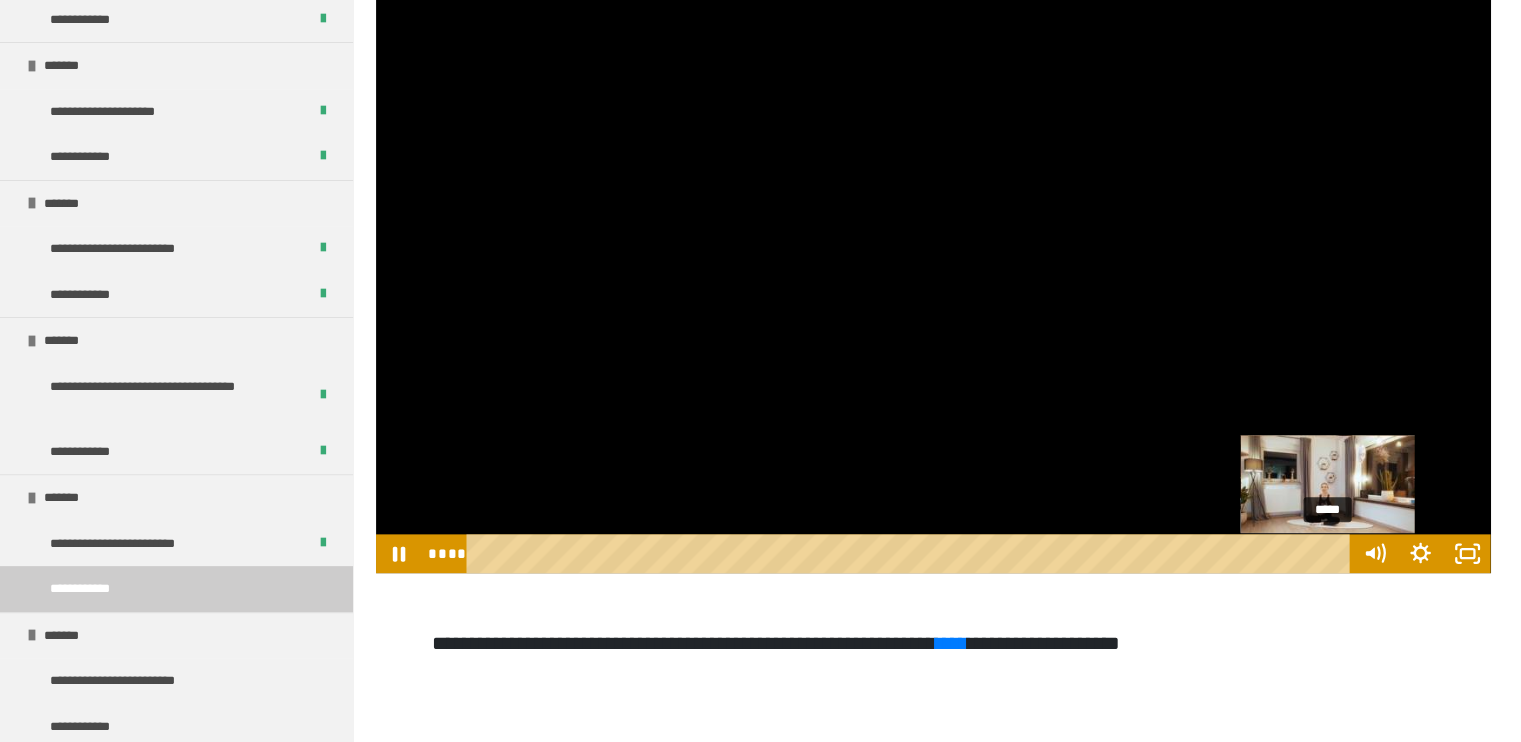 click on "*****" at bounding box center [912, 553] 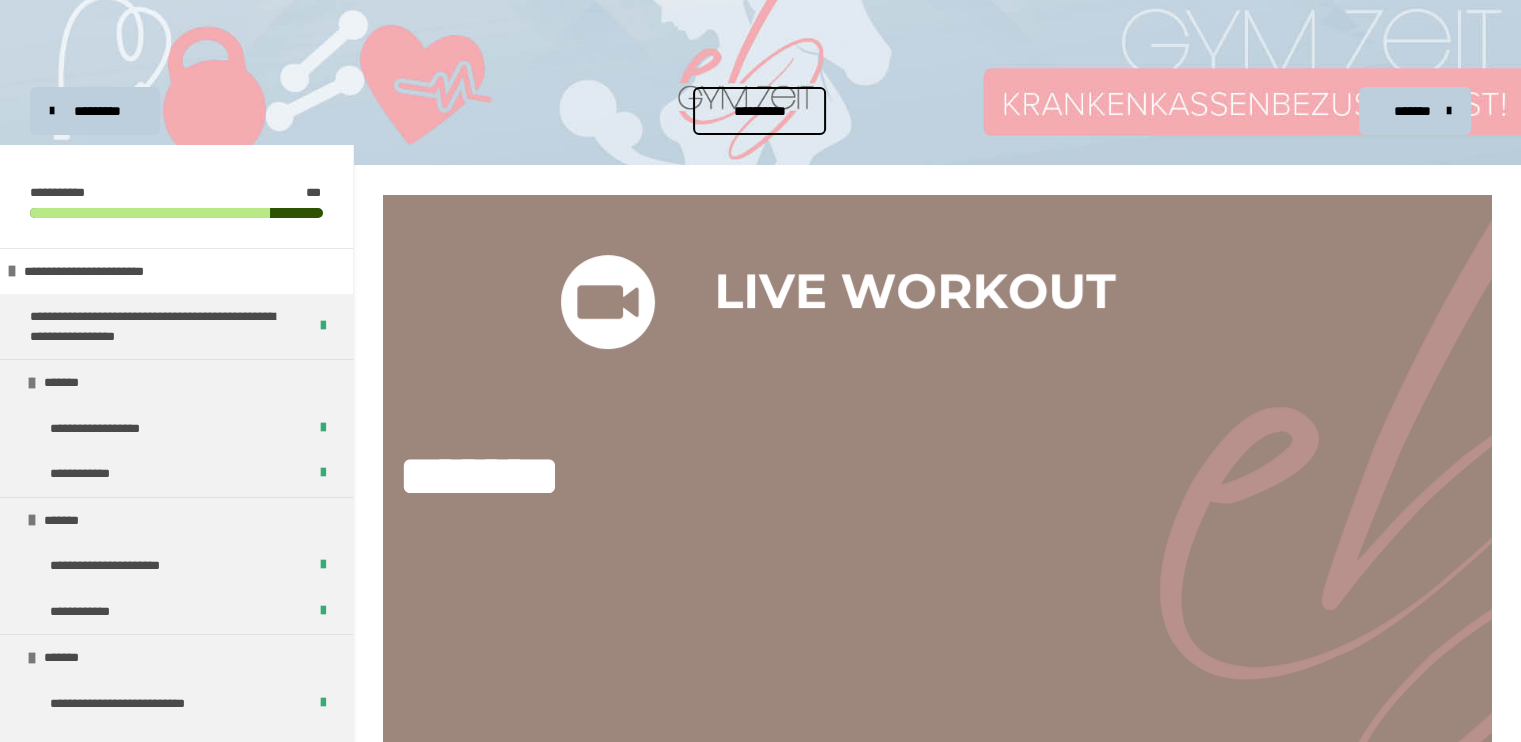 scroll, scrollTop: 0, scrollLeft: 0, axis: both 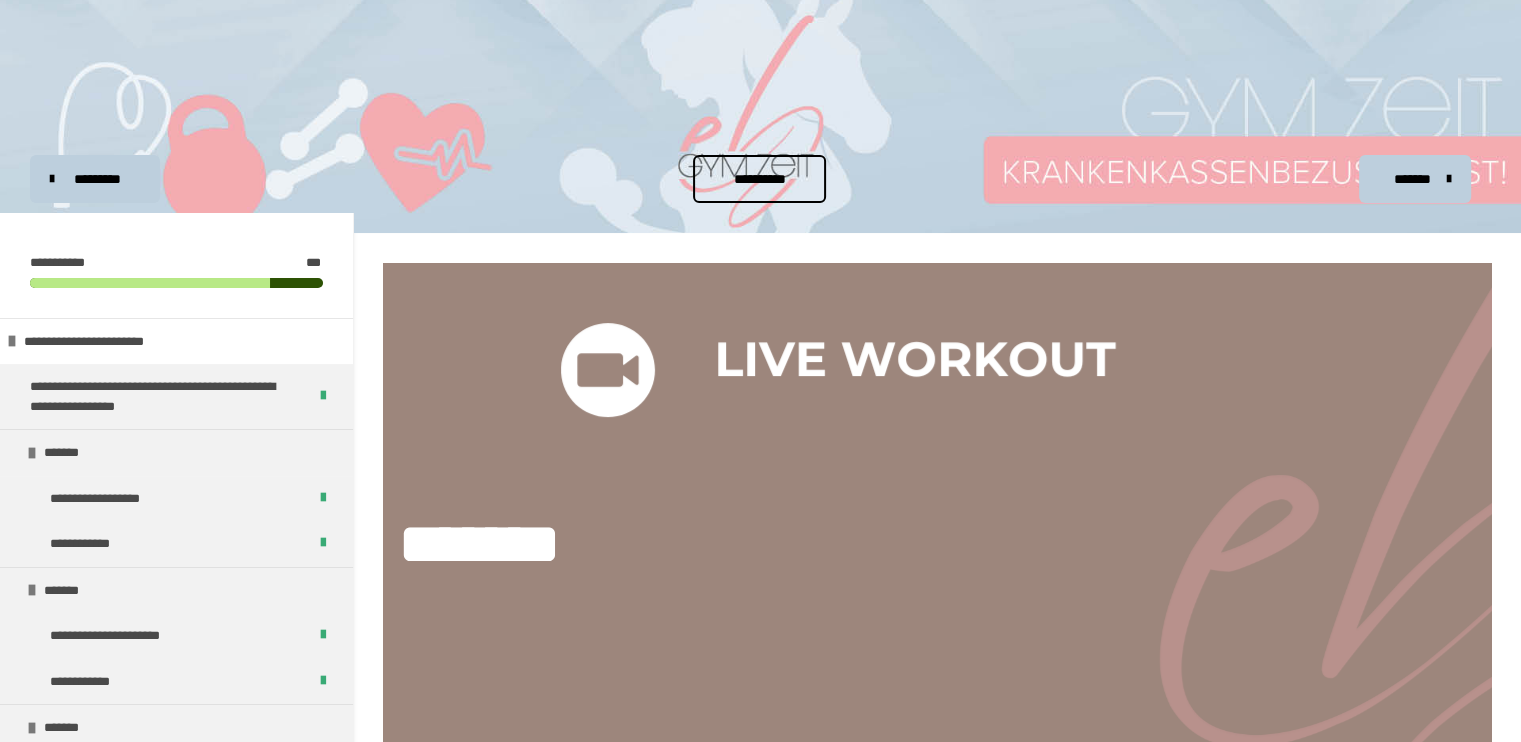 click on "**********" at bounding box center (759, 179) 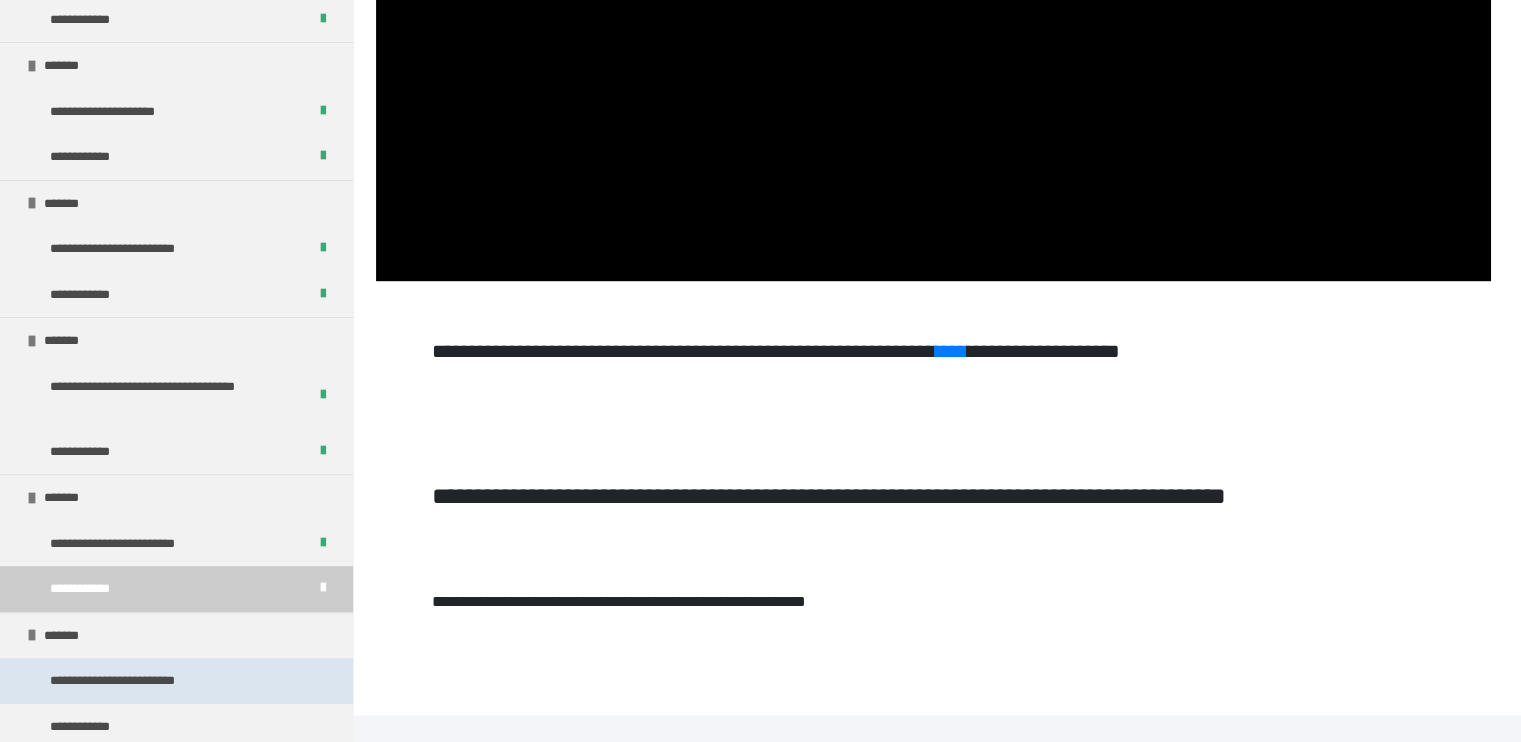 click on "**********" at bounding box center [176, 681] 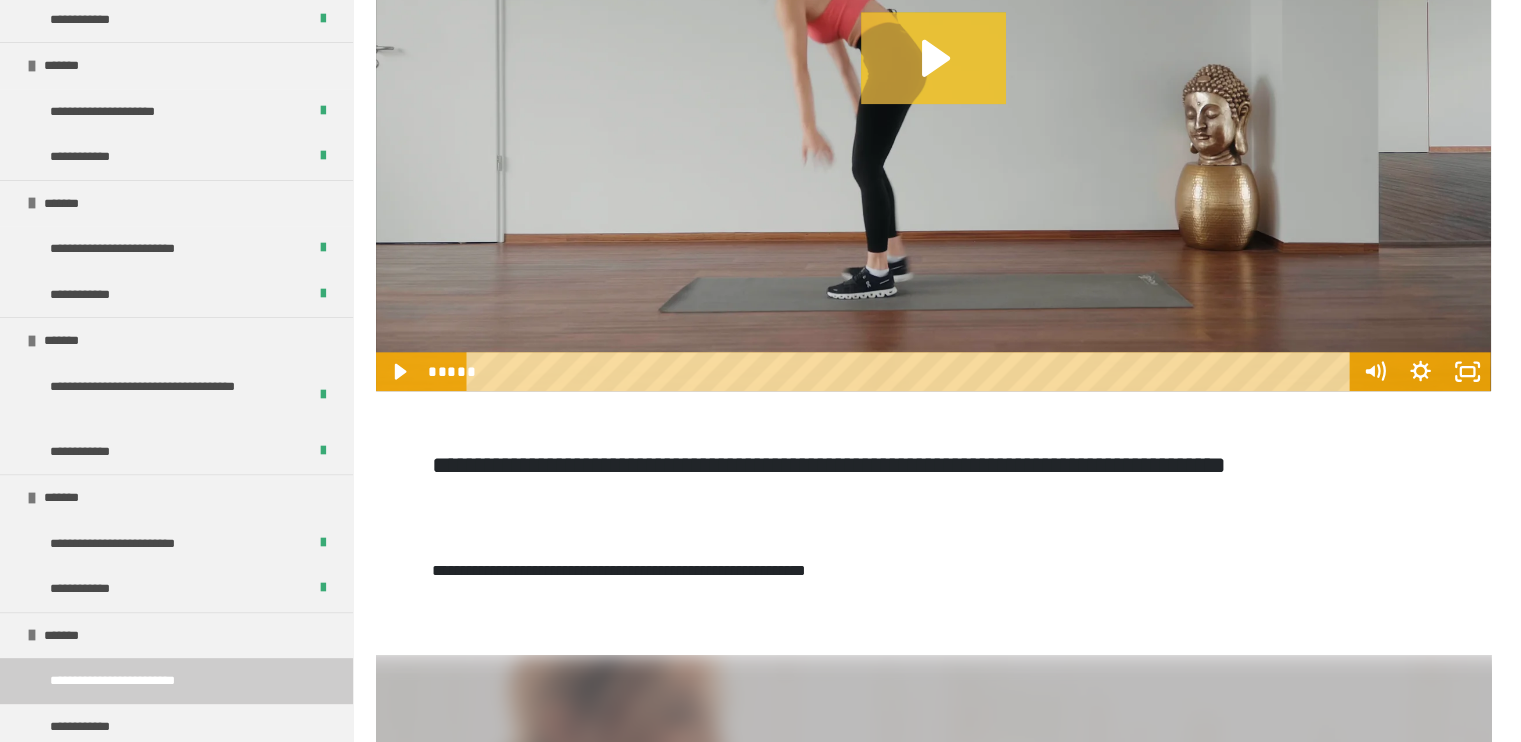click 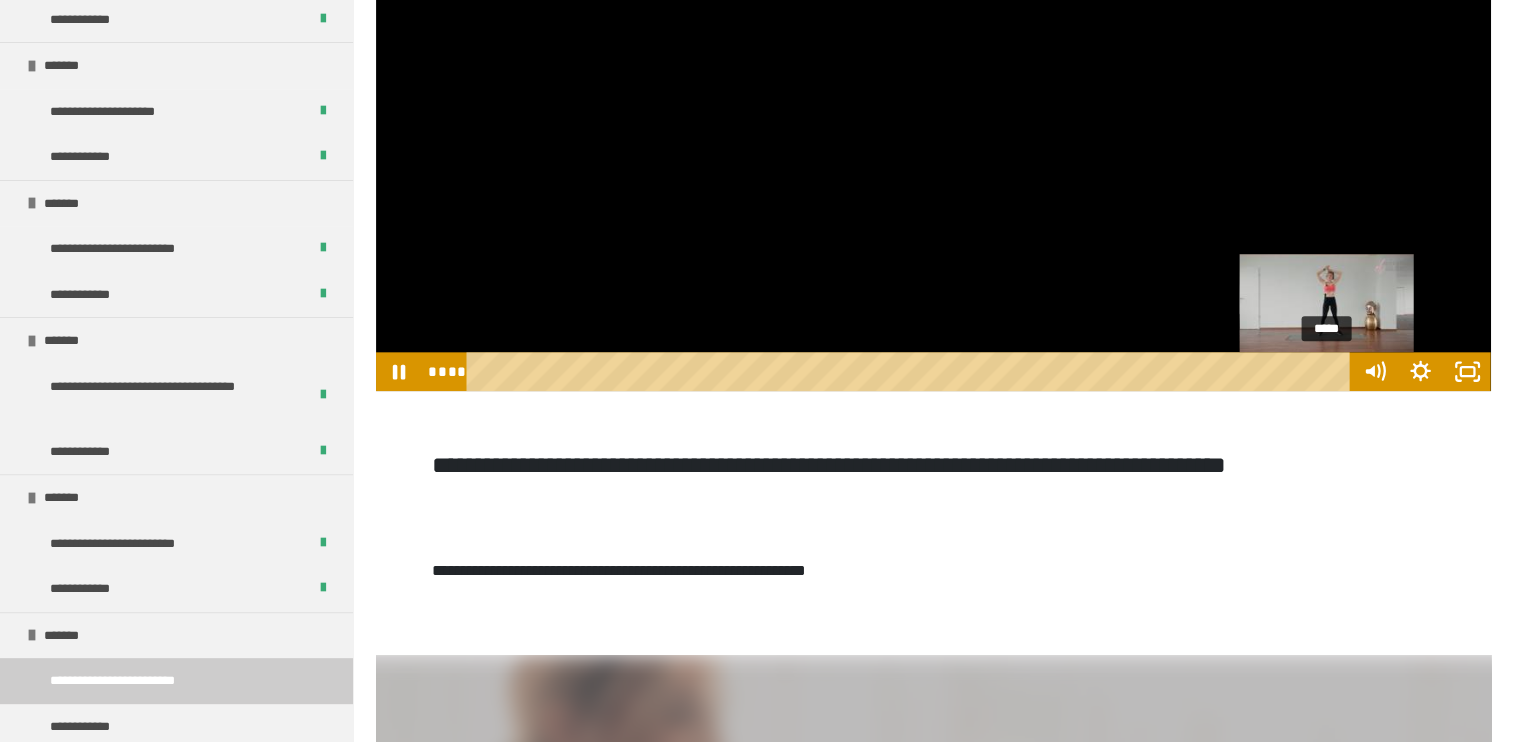 click on "*****" at bounding box center (912, 371) 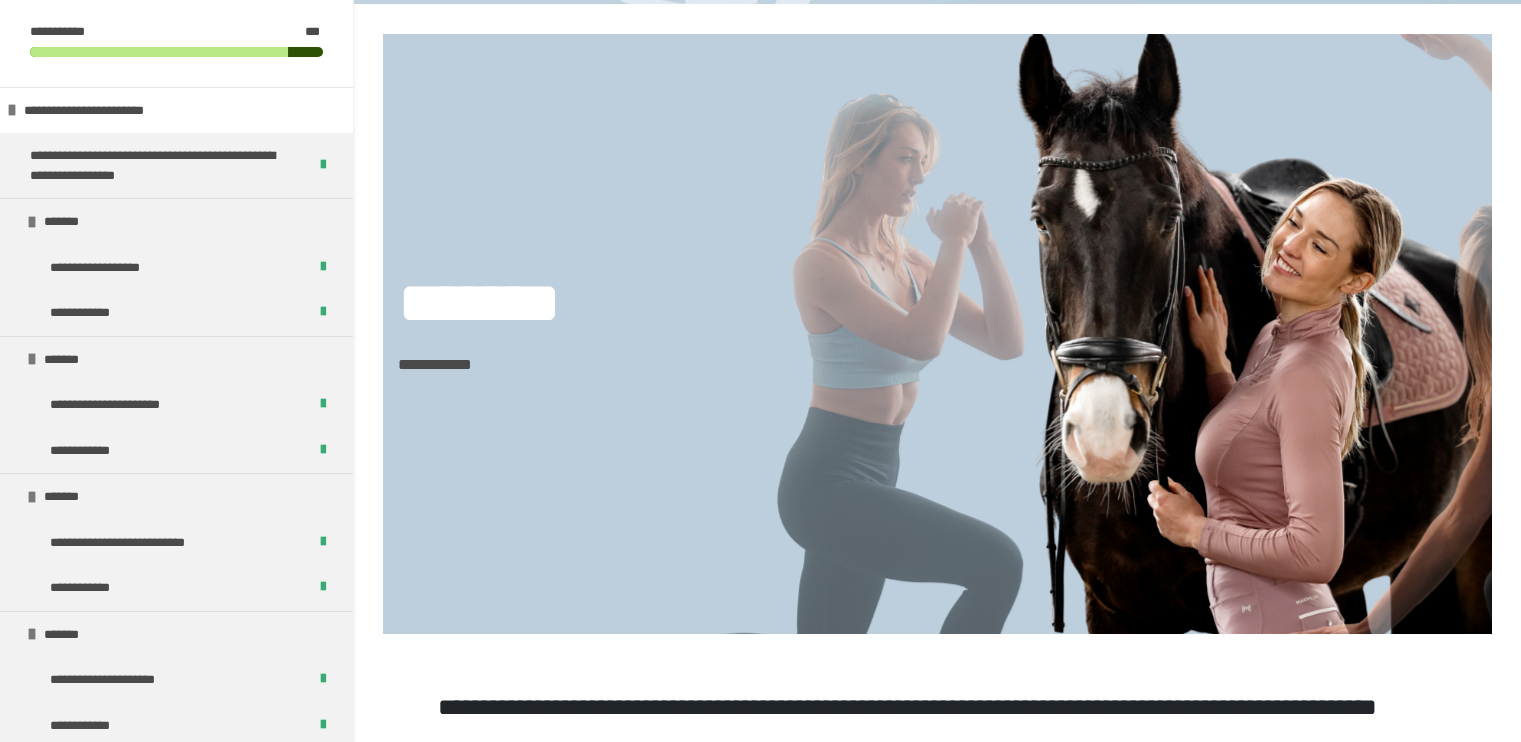 scroll, scrollTop: 0, scrollLeft: 0, axis: both 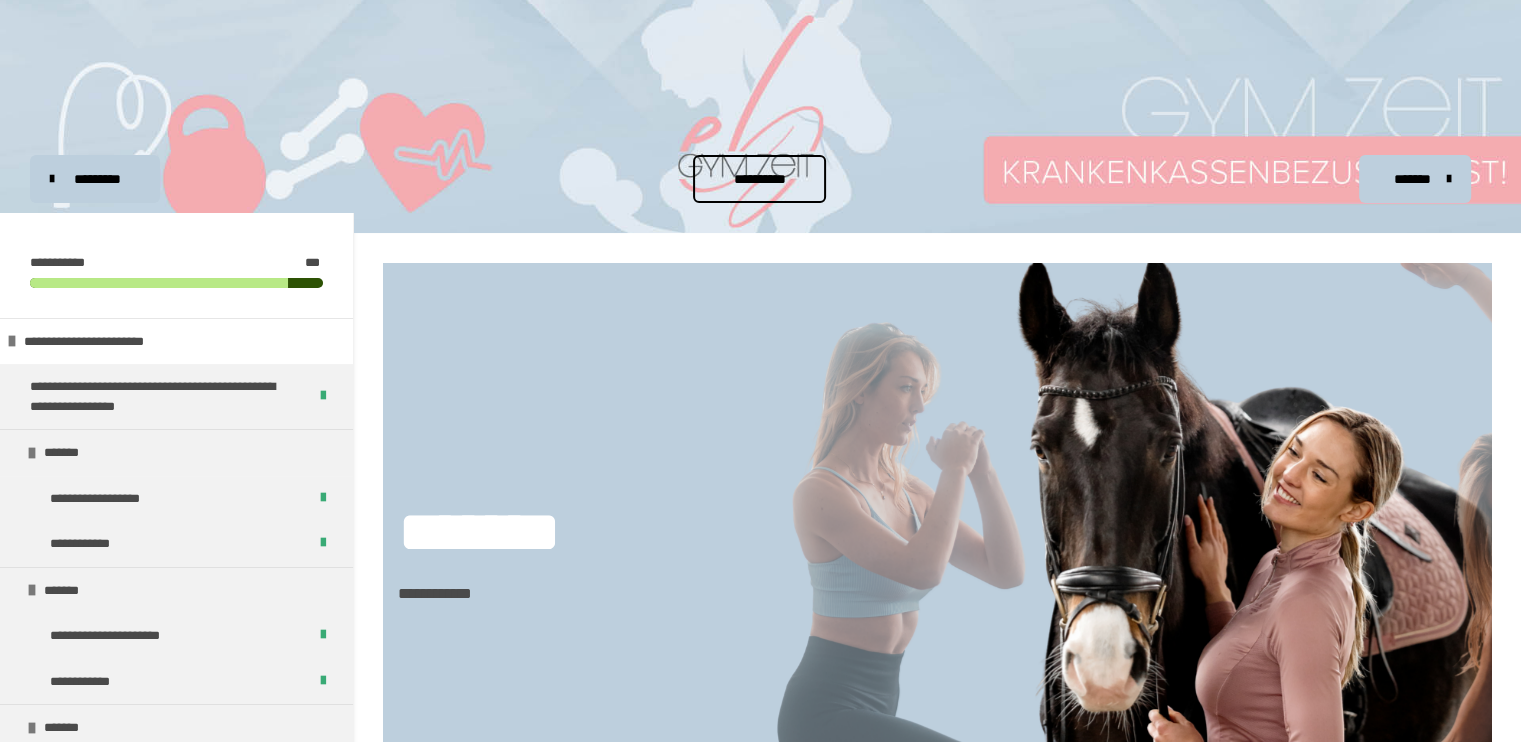 click on "**********" at bounding box center (760, 179) 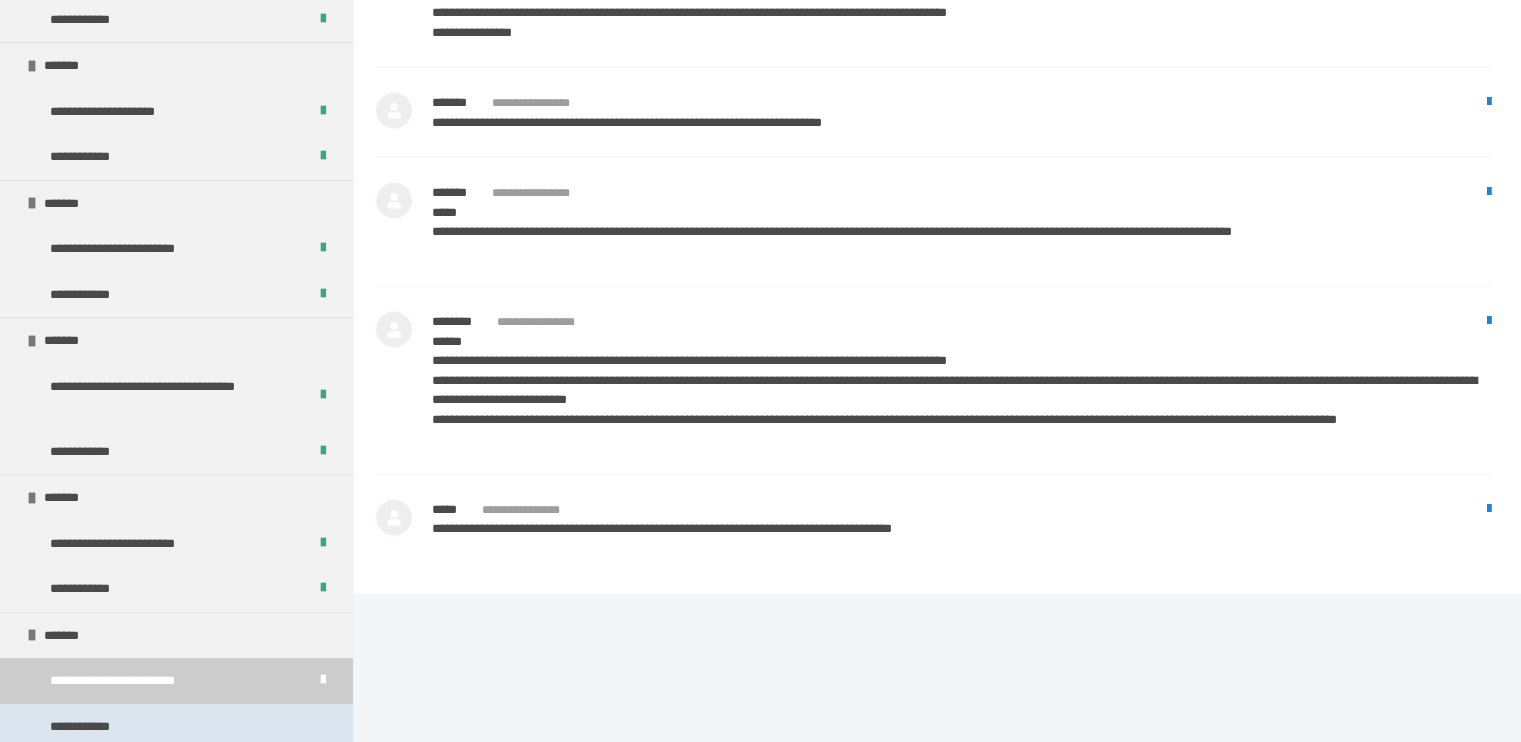 click on "**********" at bounding box center [176, 727] 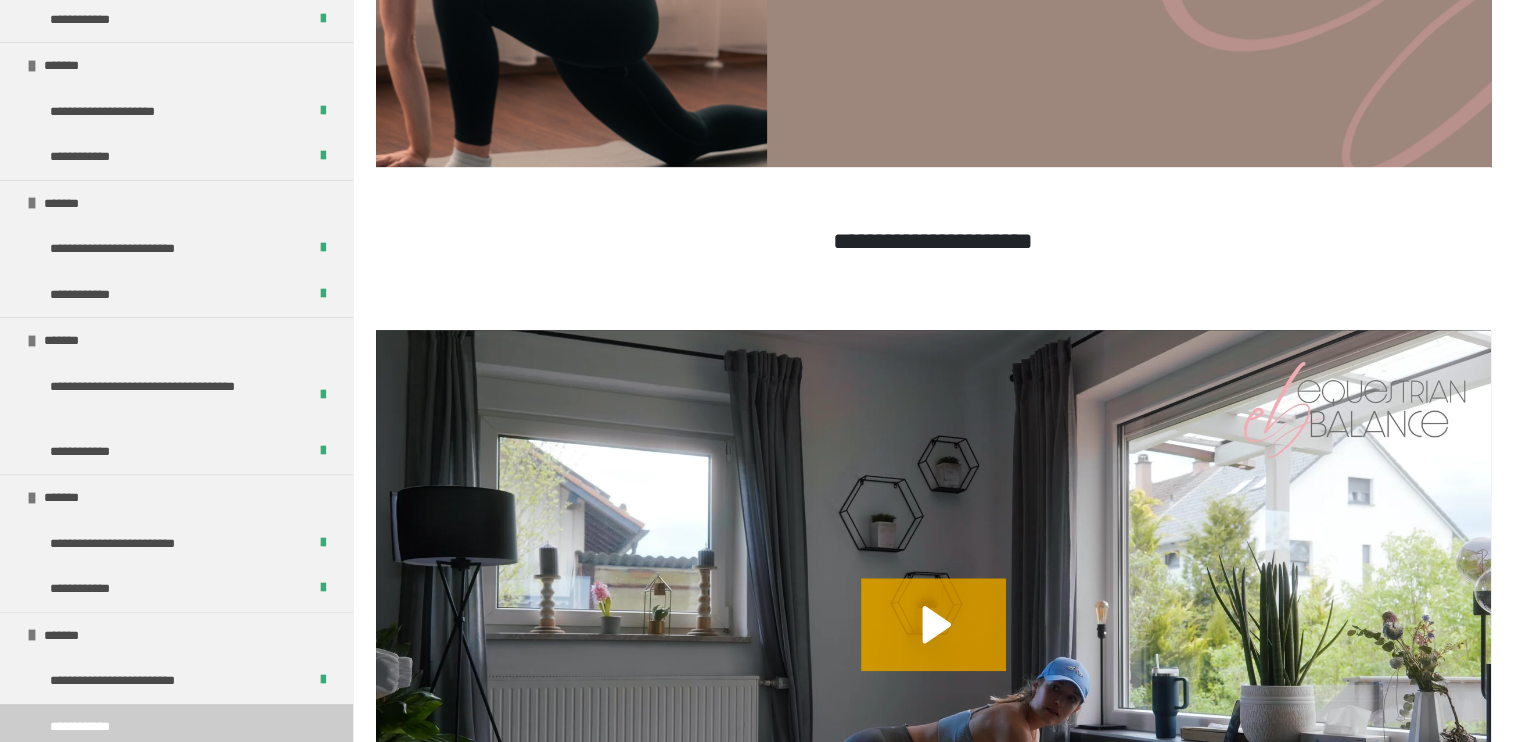 scroll, scrollTop: 2423, scrollLeft: 0, axis: vertical 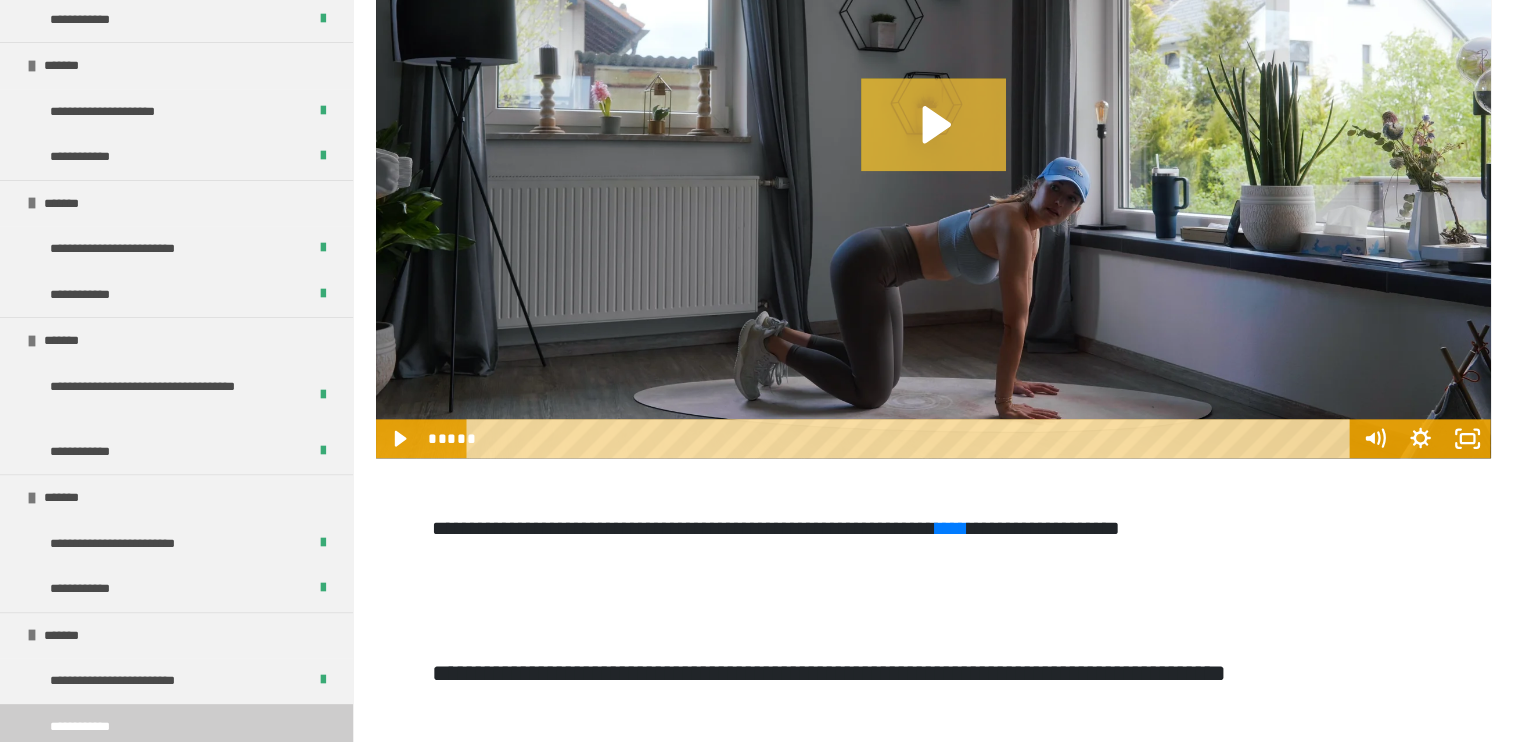 click 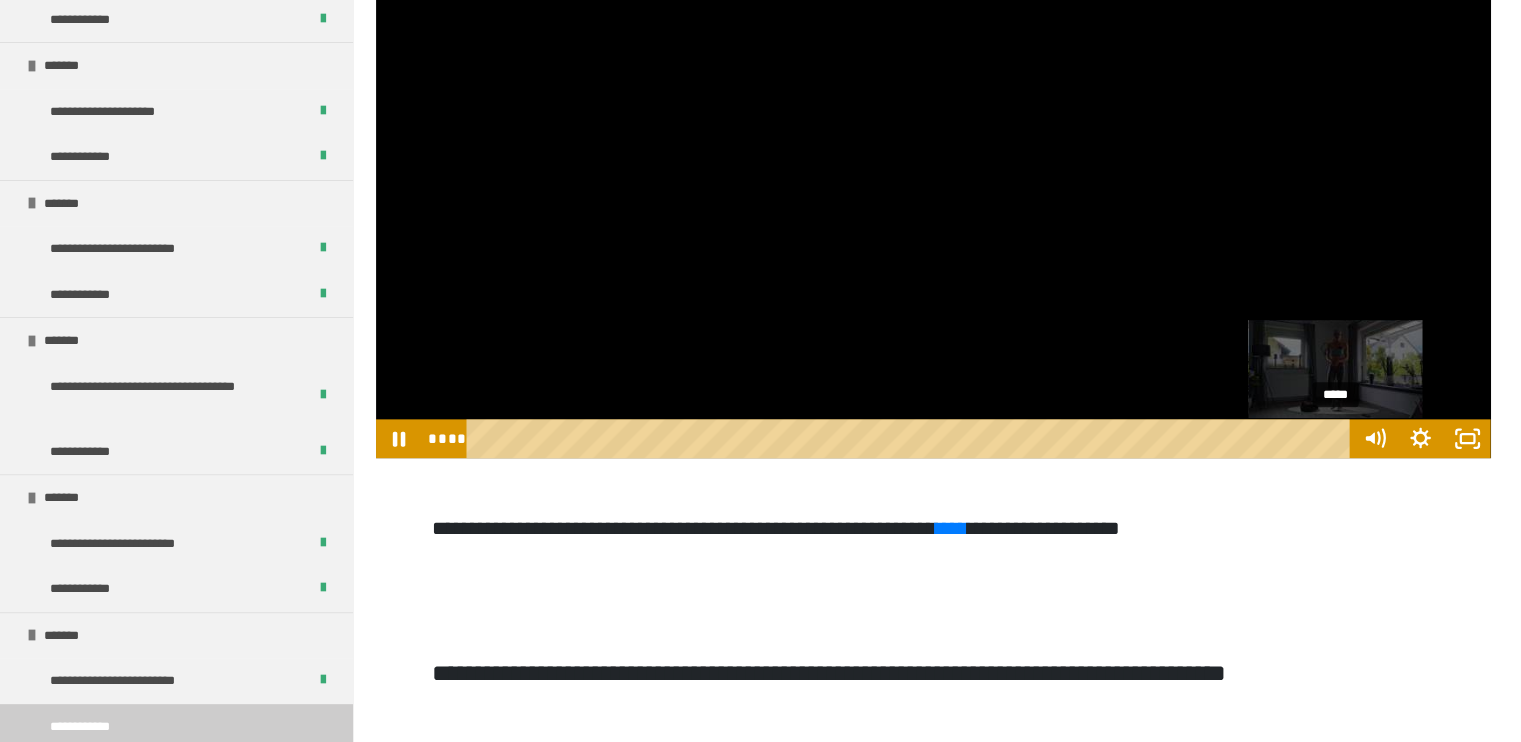click on "*****" at bounding box center [912, 438] 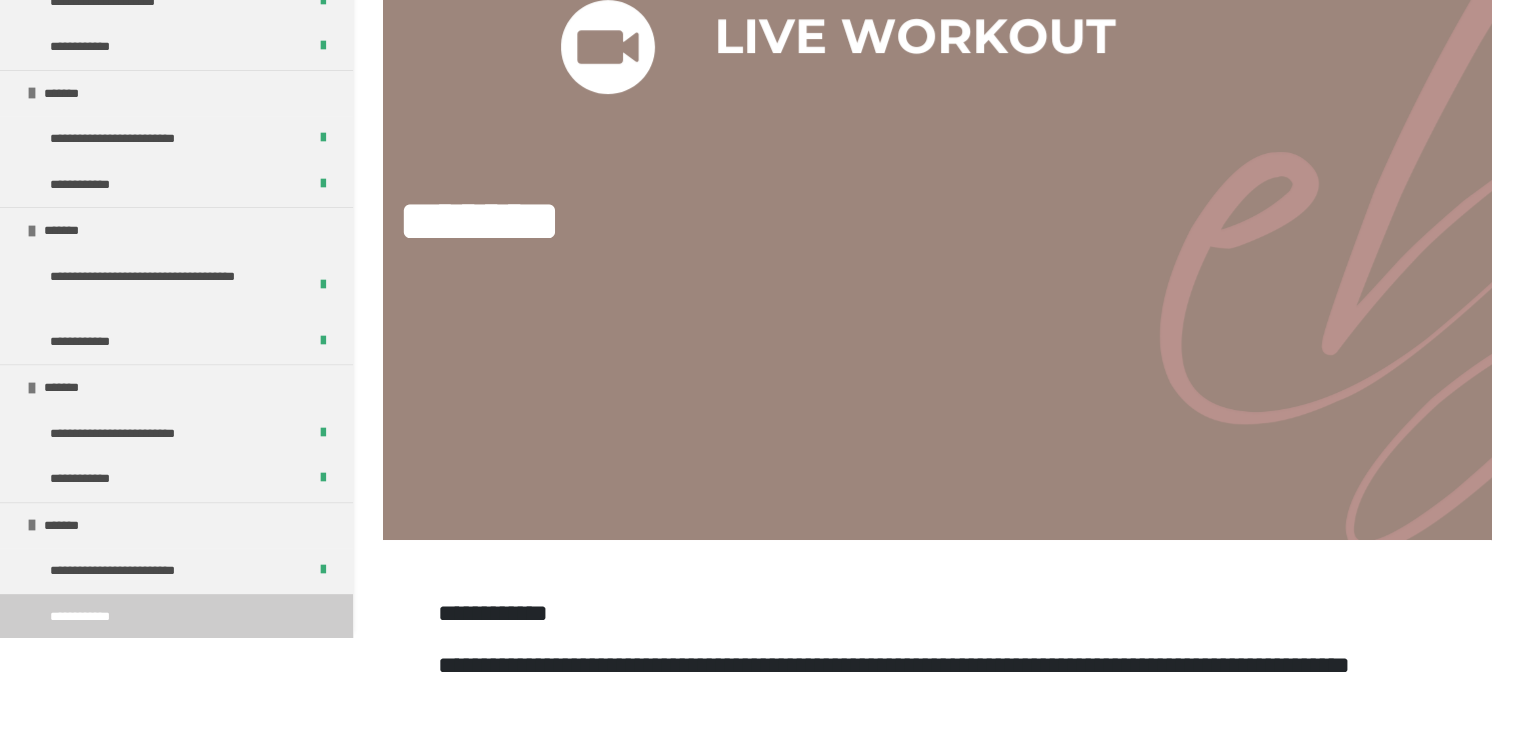 scroll, scrollTop: 0, scrollLeft: 0, axis: both 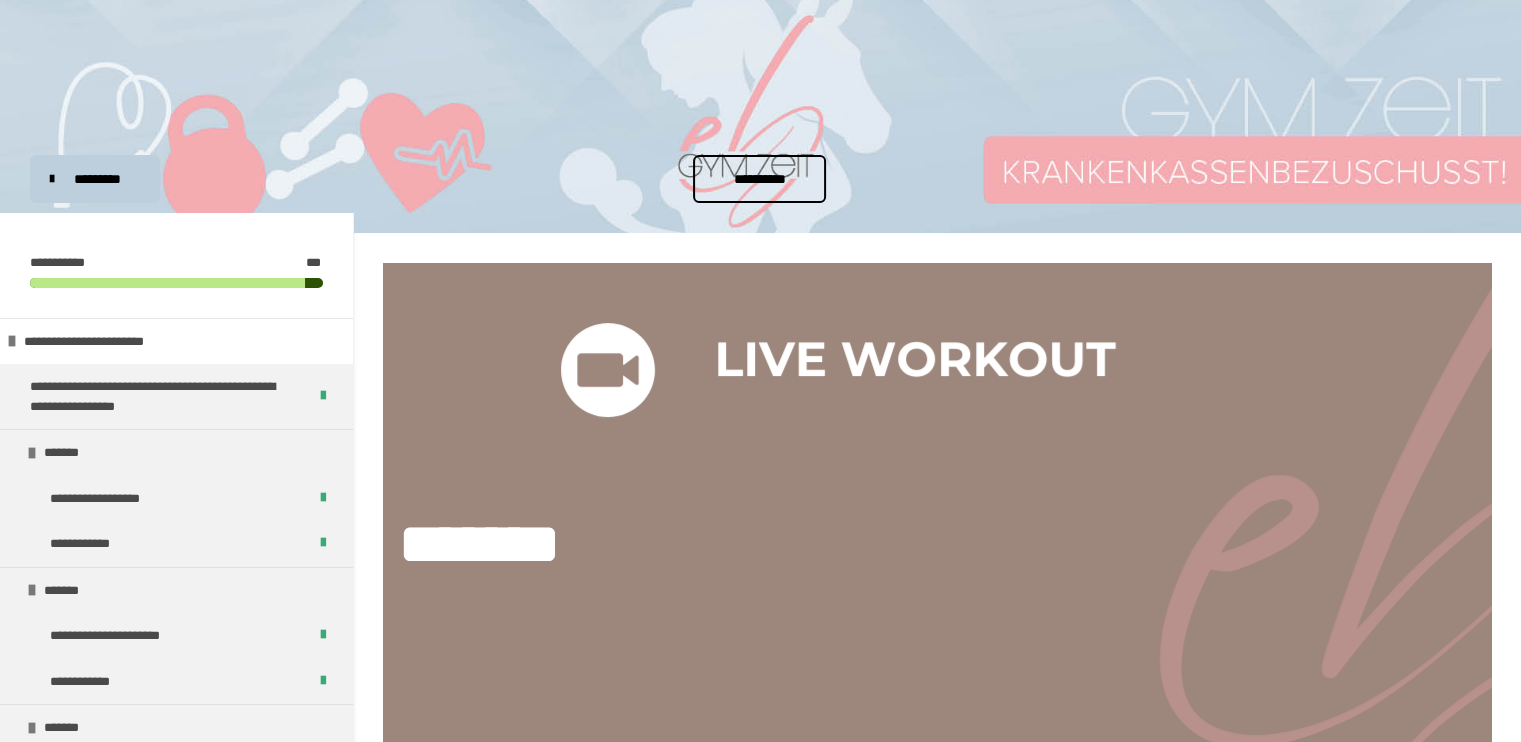 click on "**********" at bounding box center [759, 179] 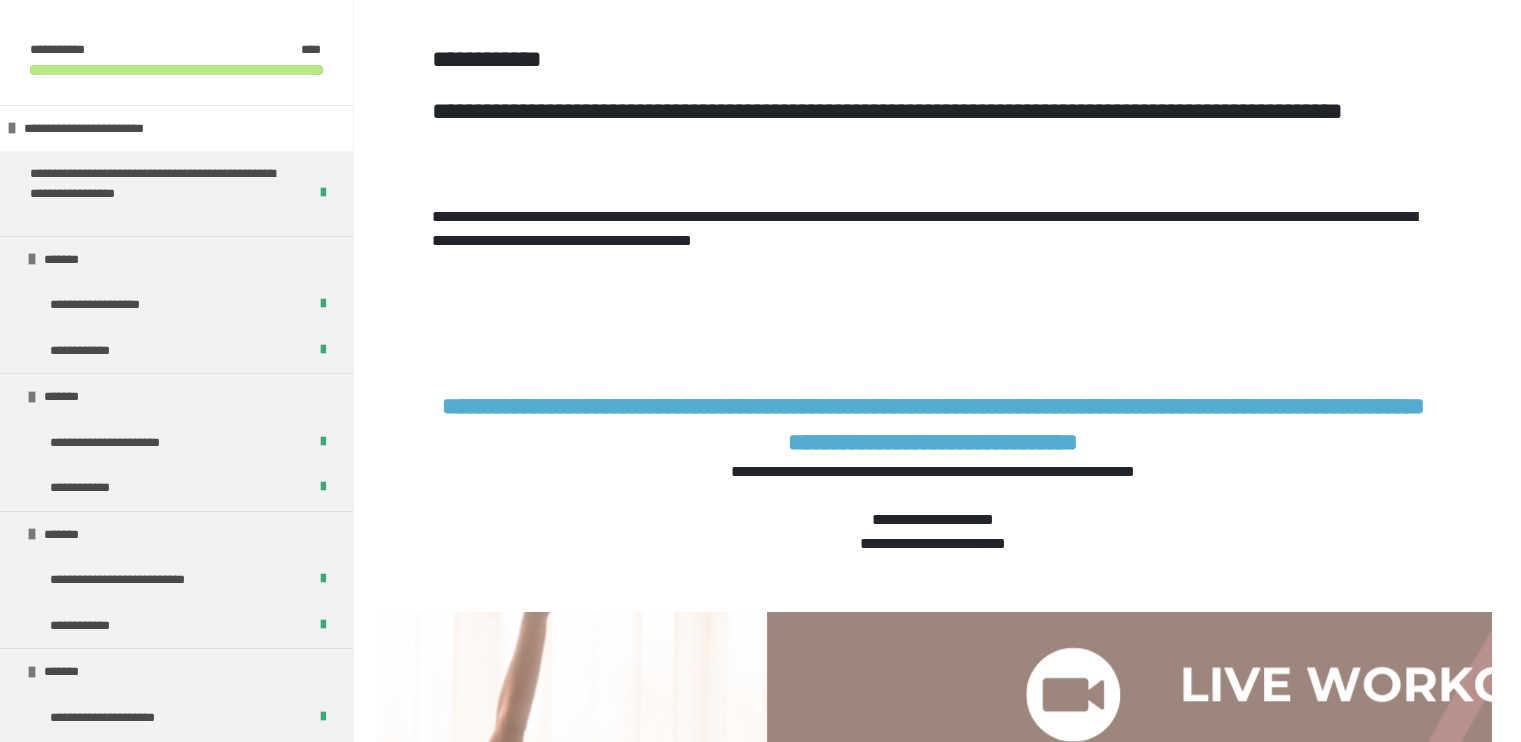 scroll, scrollTop: 1300, scrollLeft: 0, axis: vertical 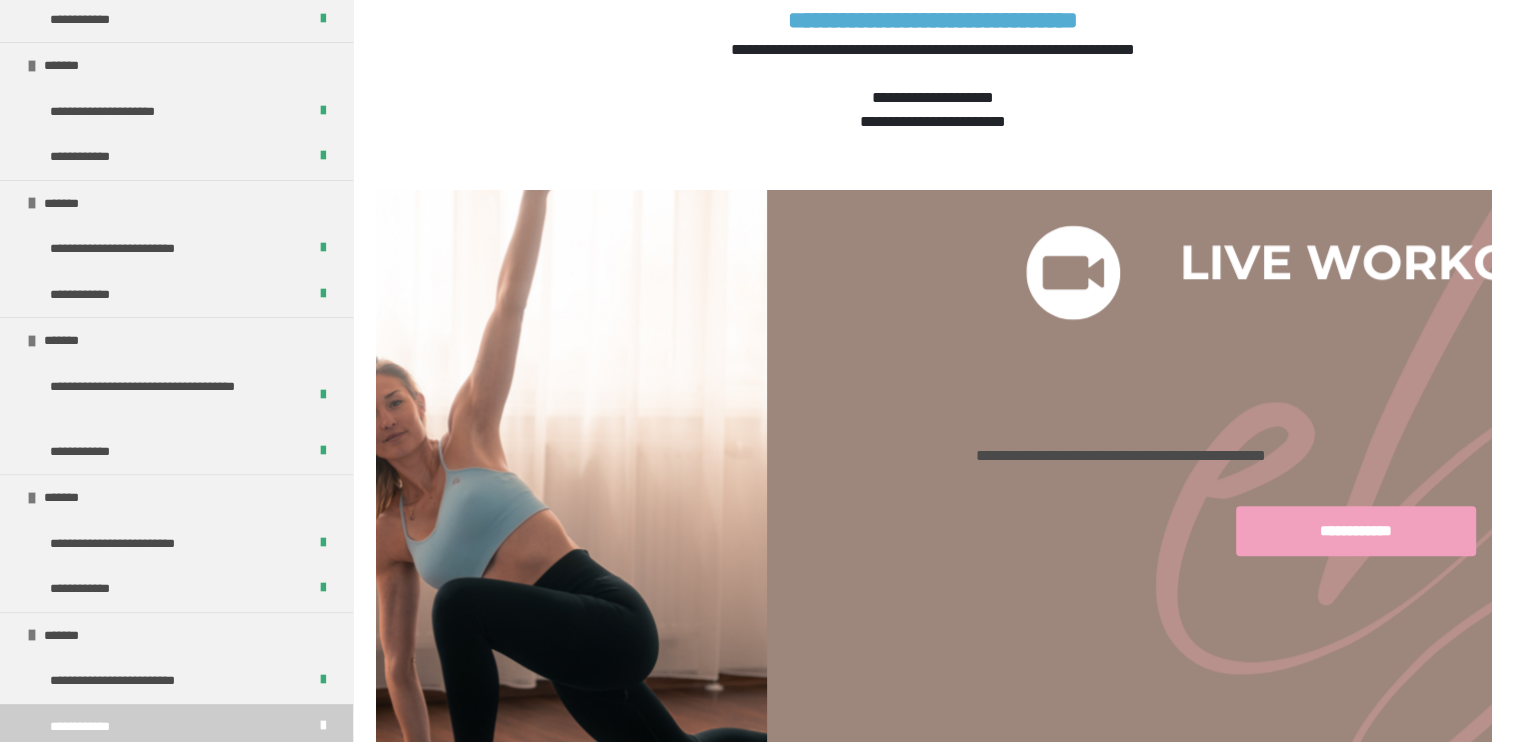 click on "**********" at bounding box center [176, 727] 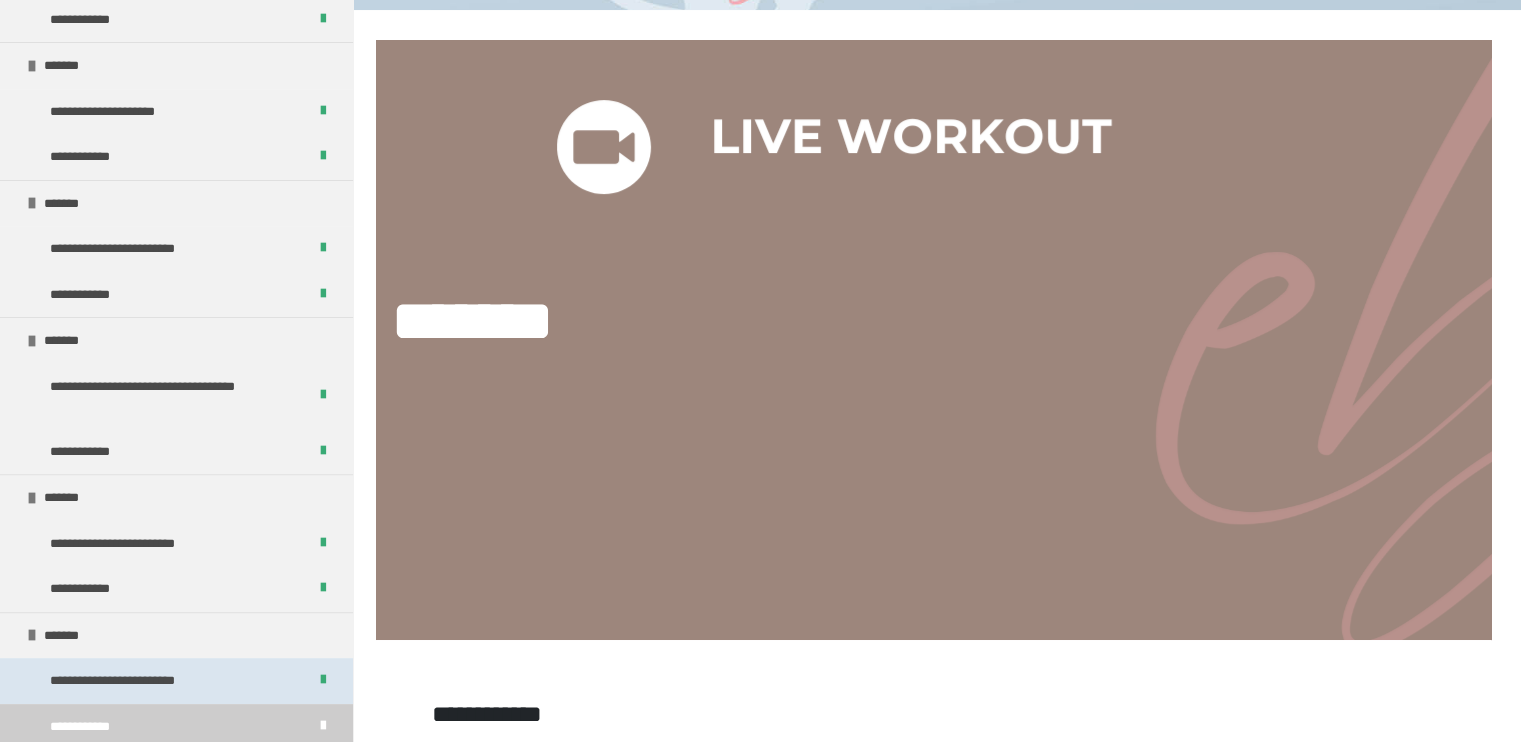 click on "**********" at bounding box center [176, 681] 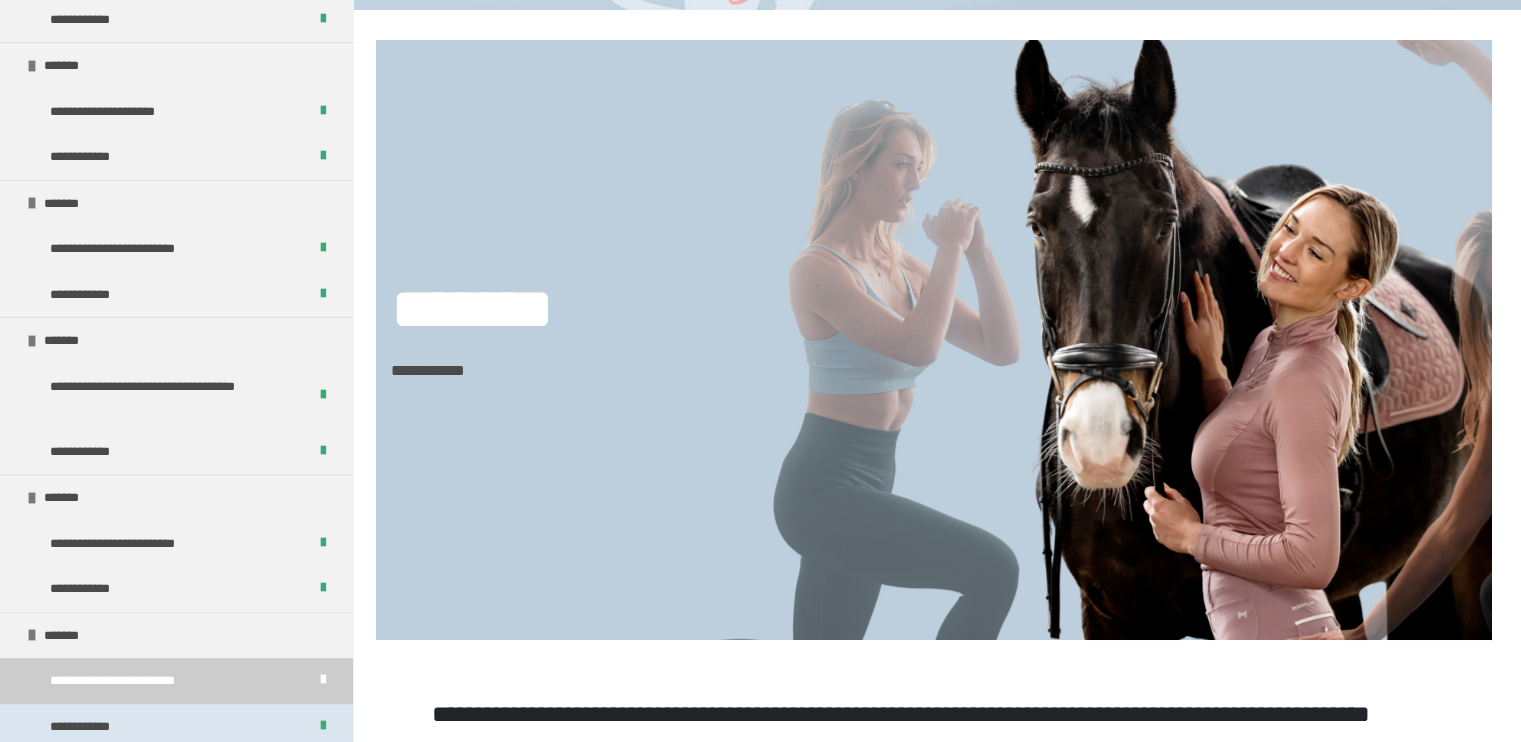 click on "**********" at bounding box center (176, 727) 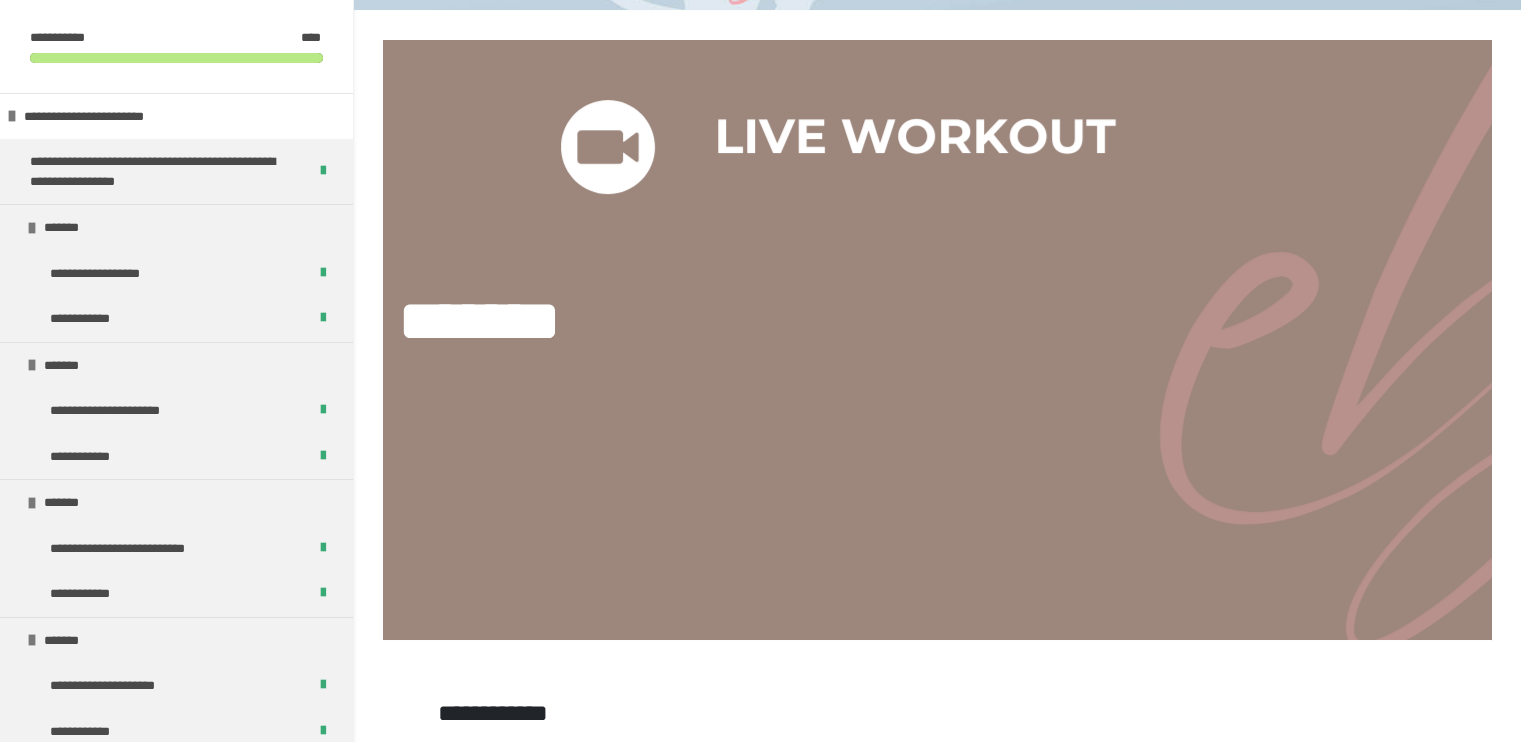 scroll, scrollTop: 0, scrollLeft: 0, axis: both 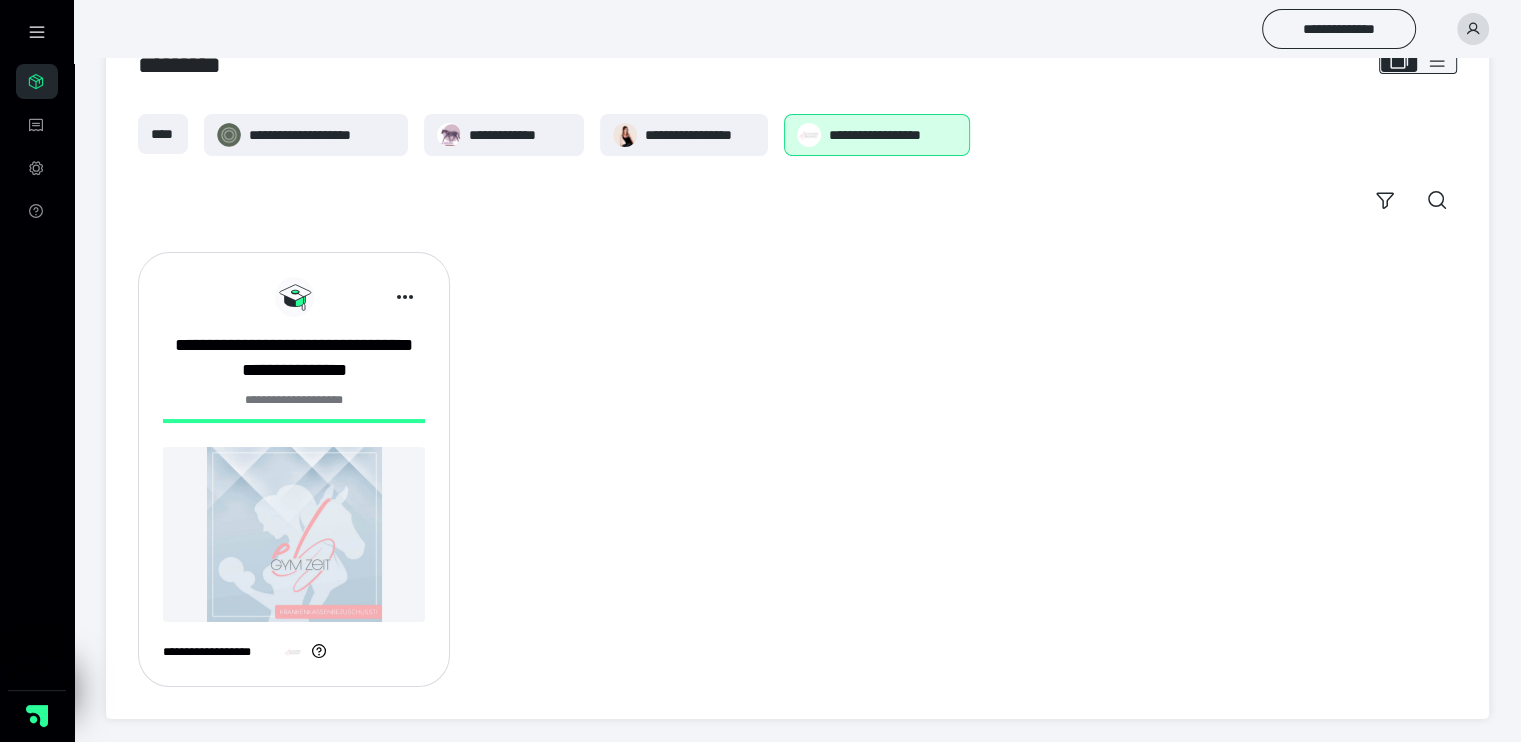 click at bounding box center (294, 534) 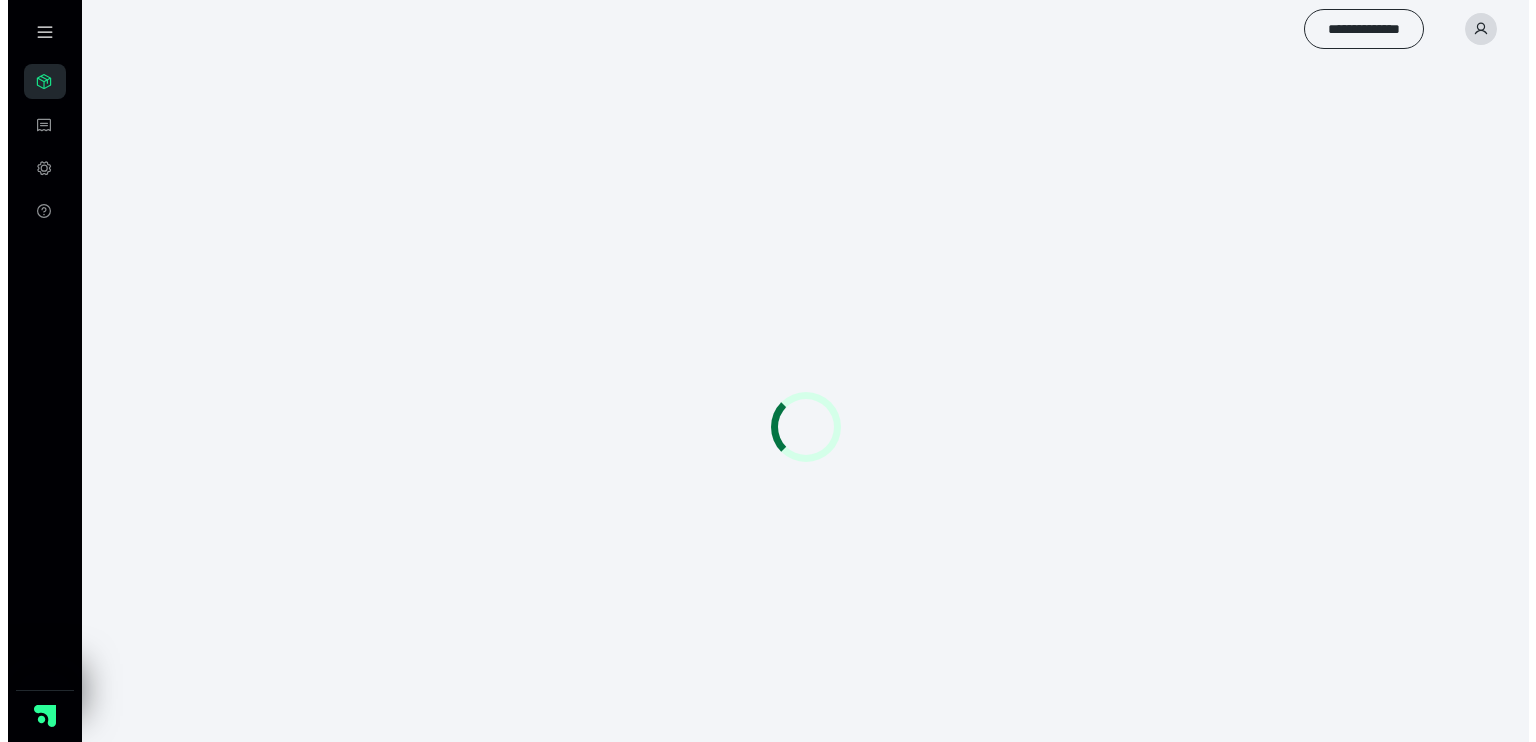 scroll, scrollTop: 0, scrollLeft: 0, axis: both 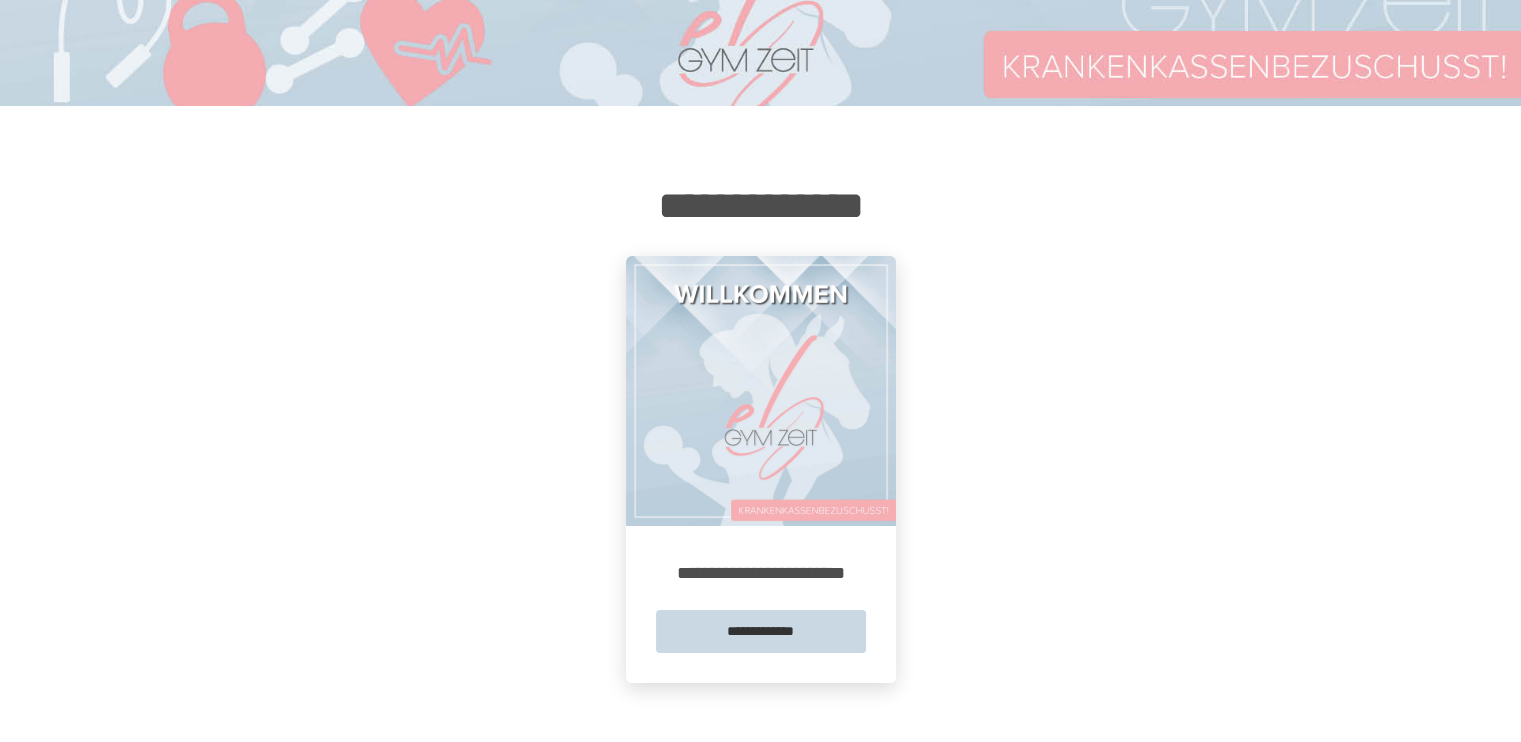 click on "**********" at bounding box center (761, 631) 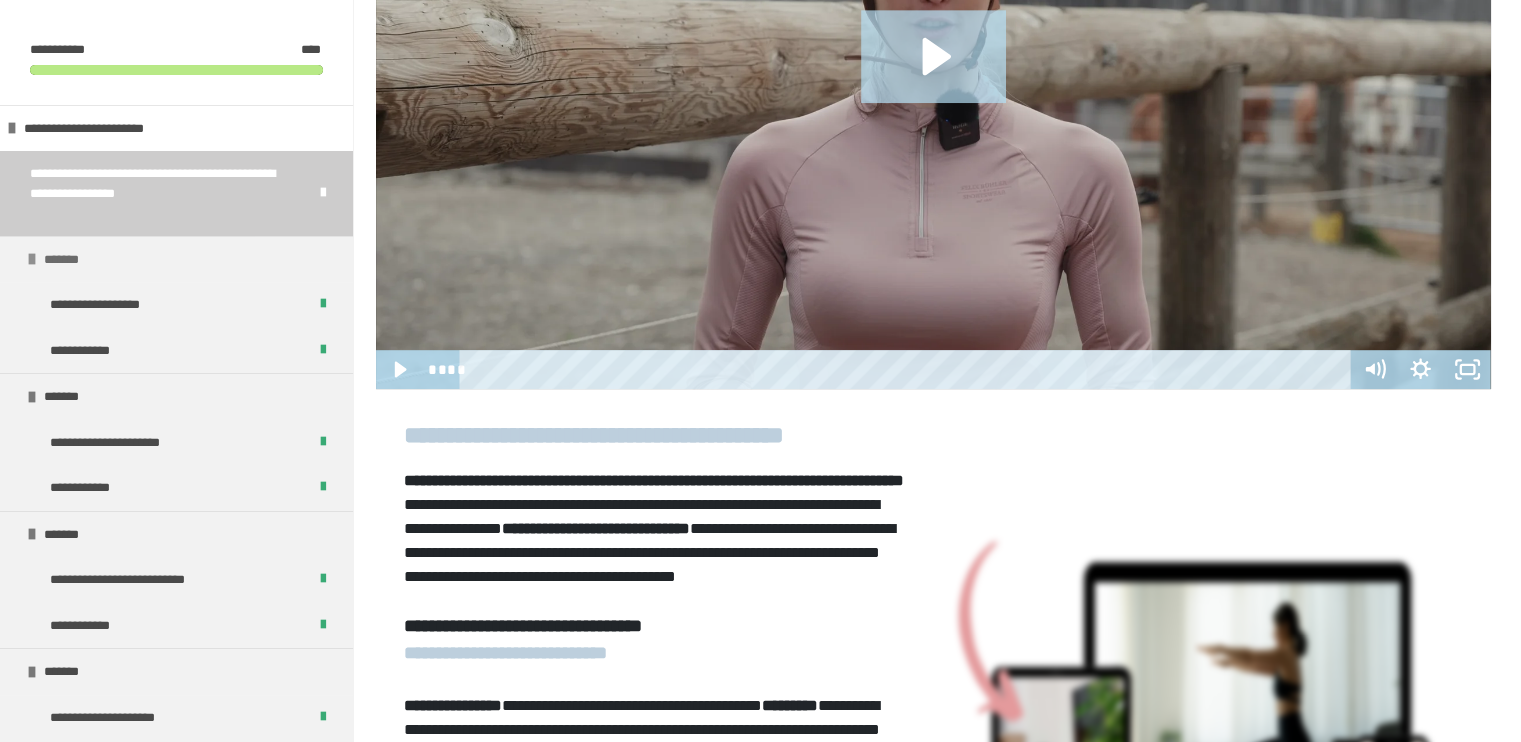 scroll, scrollTop: 1200, scrollLeft: 0, axis: vertical 